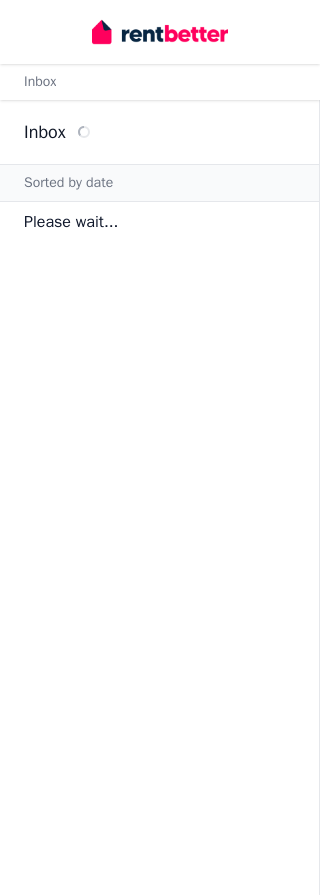 scroll, scrollTop: 0, scrollLeft: 0, axis: both 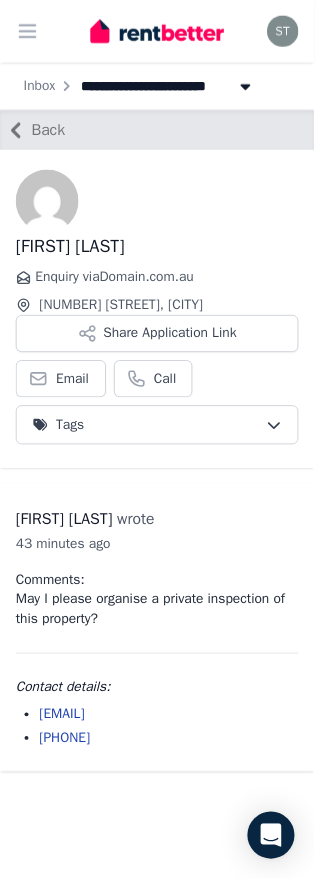 click on "Share Application Link" at bounding box center [160, 340] 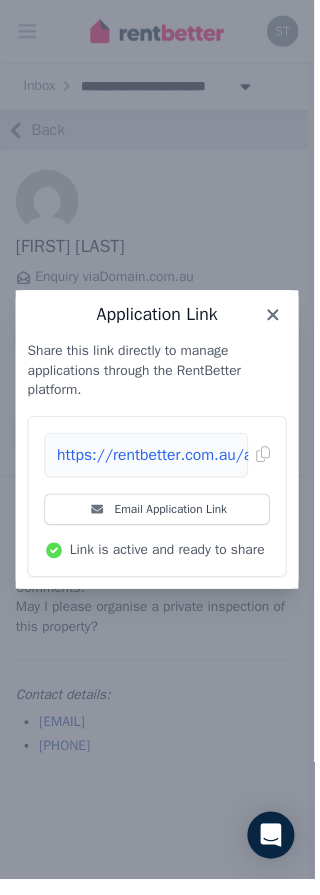 click on "Email Application Link" at bounding box center (160, 519) 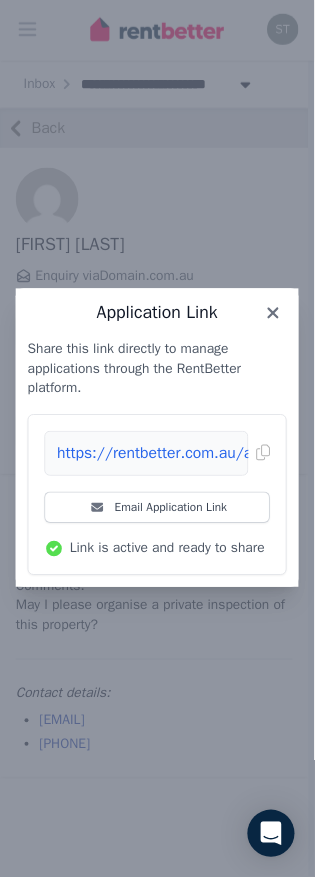 scroll, scrollTop: 64, scrollLeft: 0, axis: vertical 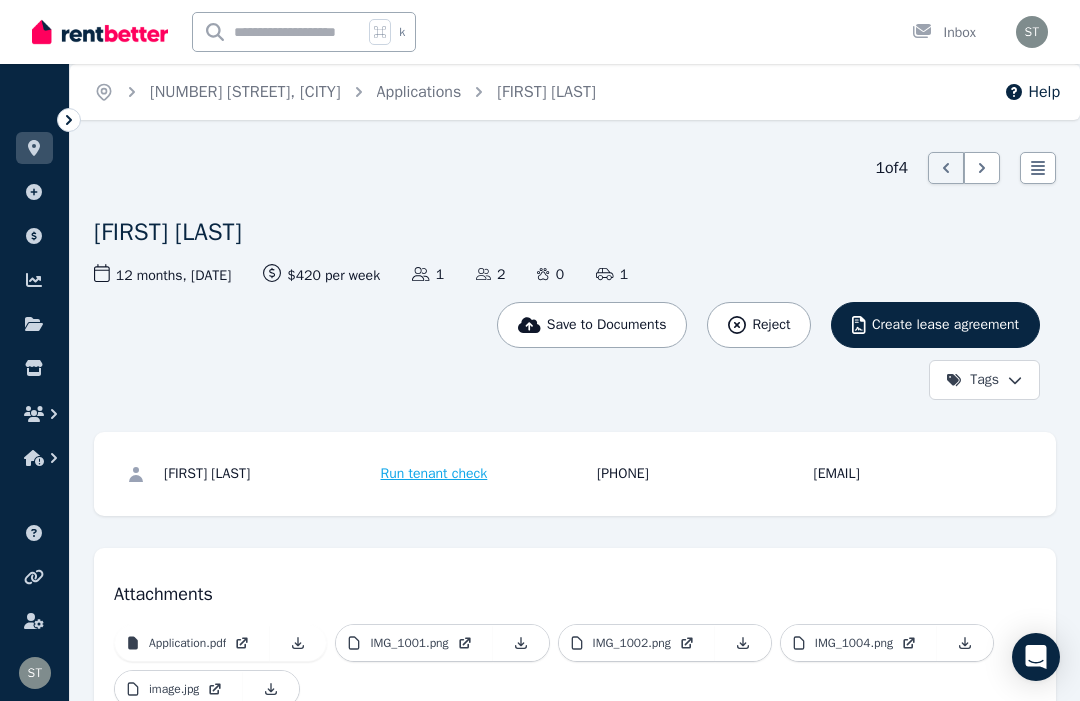 click 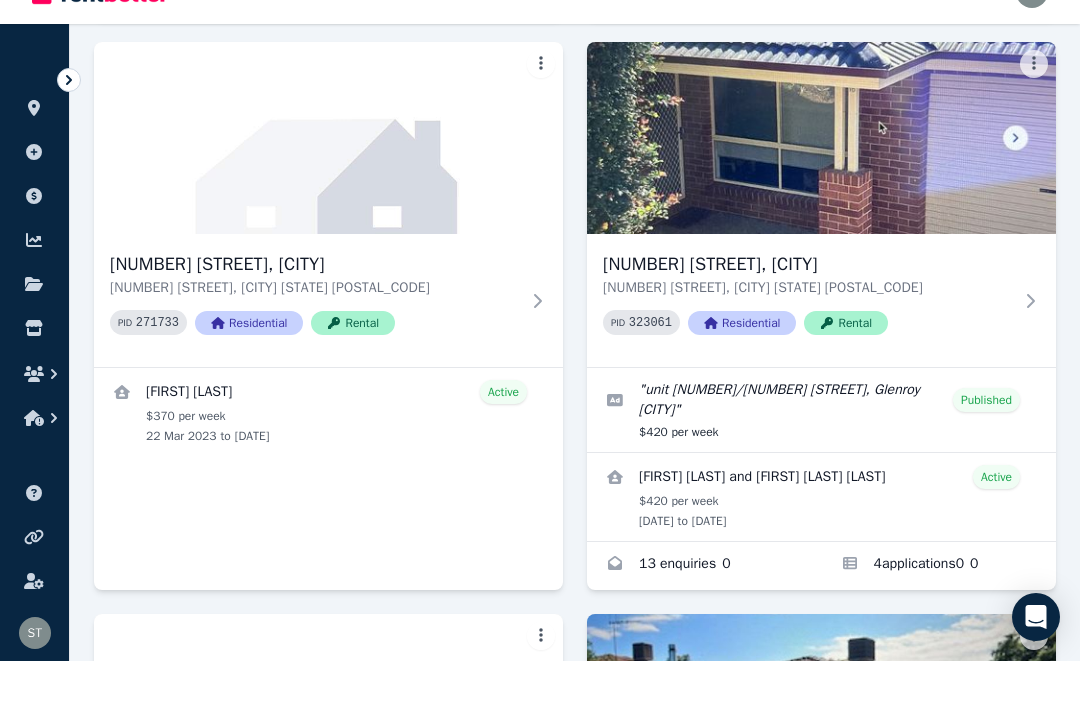 scroll, scrollTop: 1144, scrollLeft: 0, axis: vertical 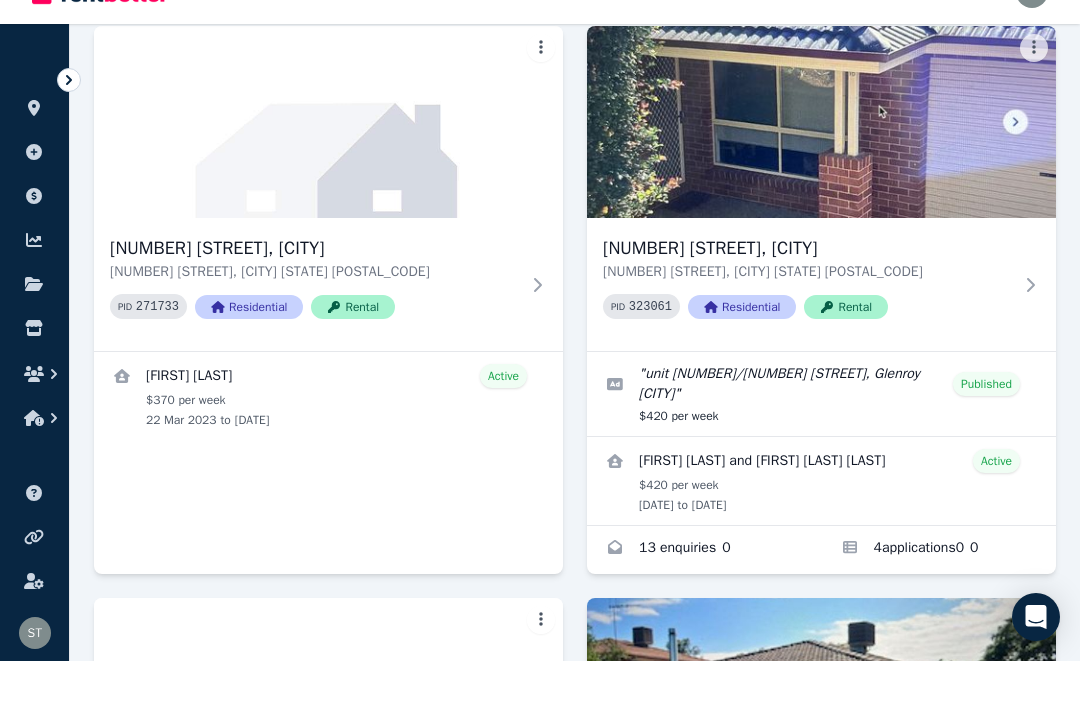 click at bounding box center [704, 590] 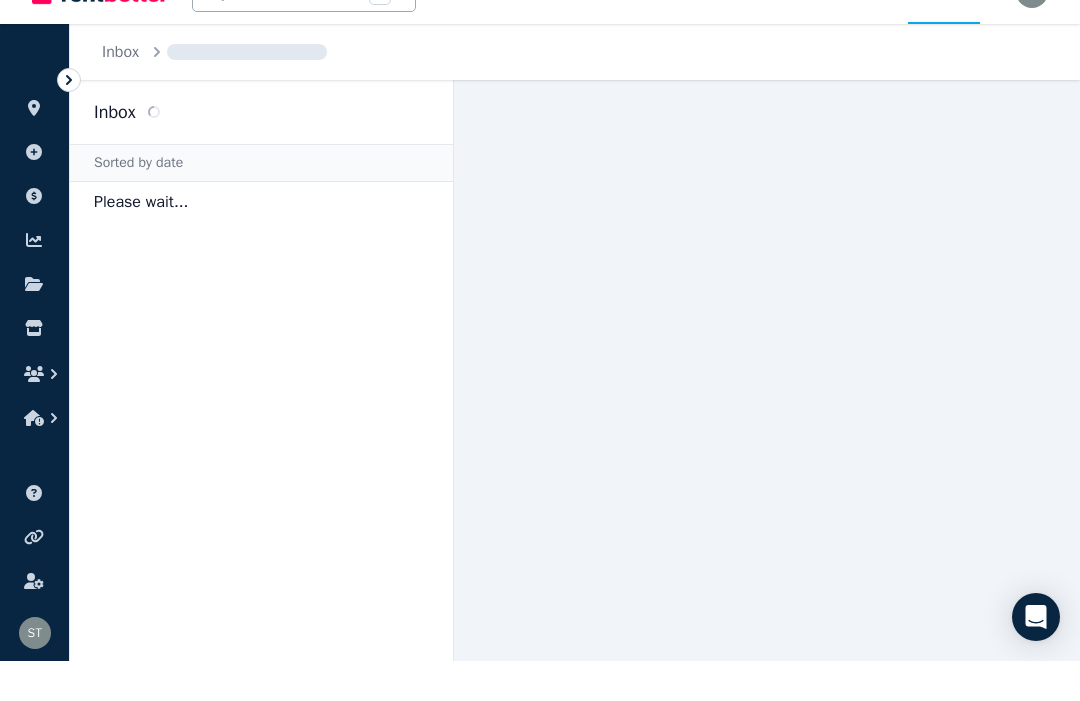 scroll, scrollTop: 0, scrollLeft: 0, axis: both 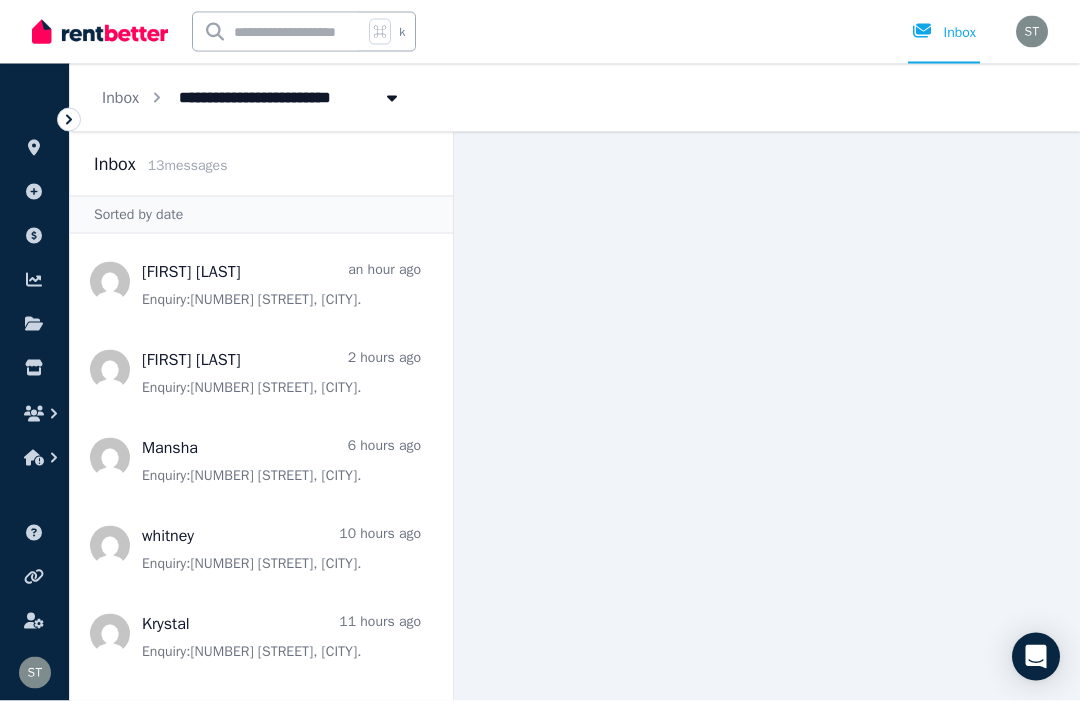click at bounding box center (261, 370) 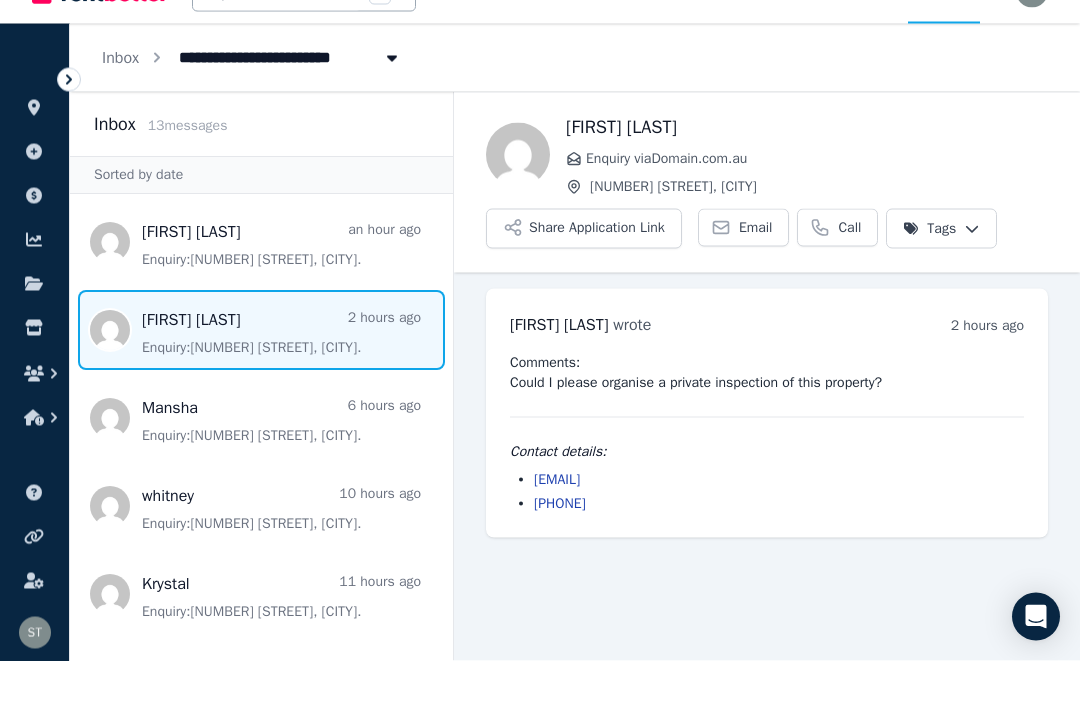 scroll, scrollTop: 67, scrollLeft: 0, axis: vertical 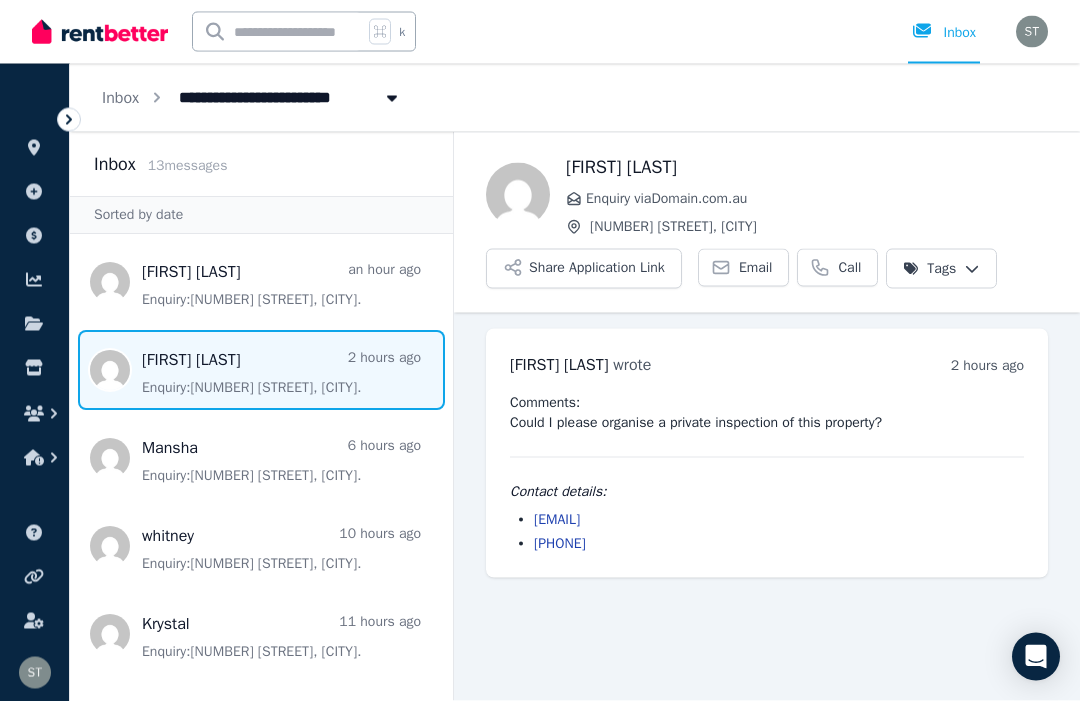 click 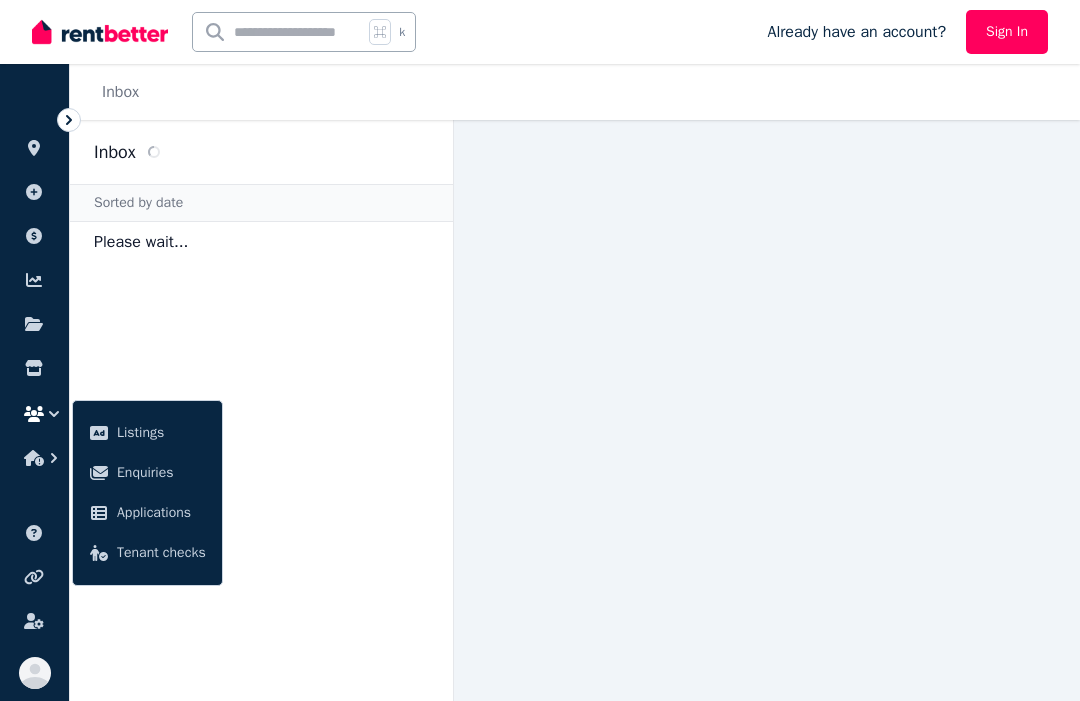 scroll, scrollTop: 0, scrollLeft: 0, axis: both 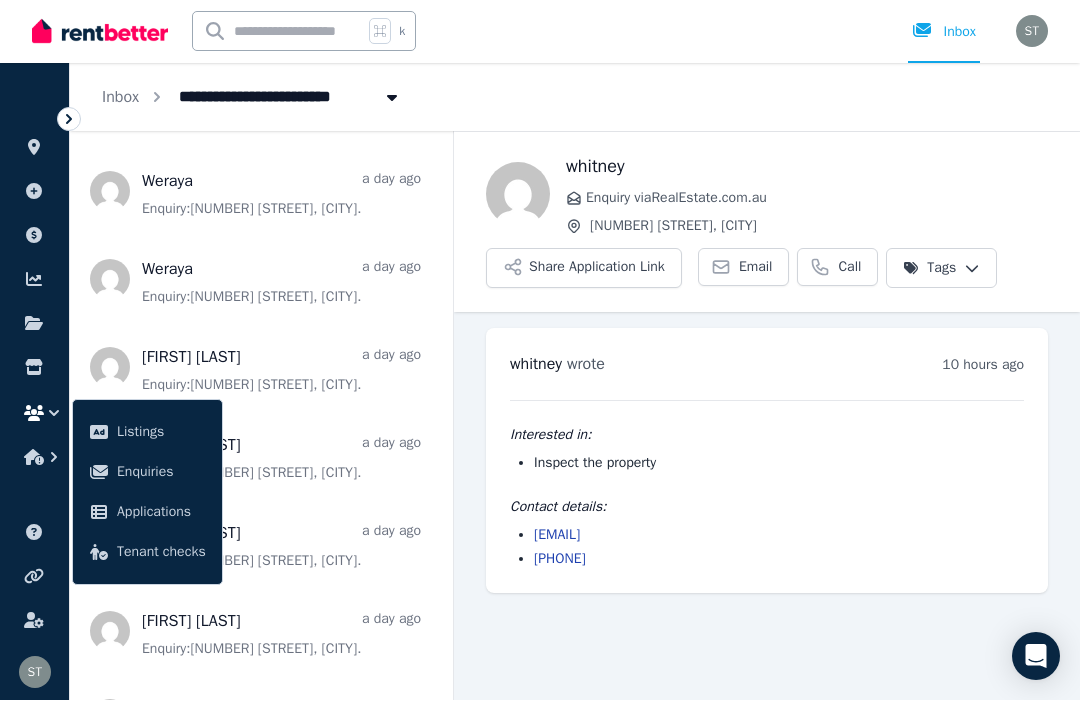 click at bounding box center [261, 280] 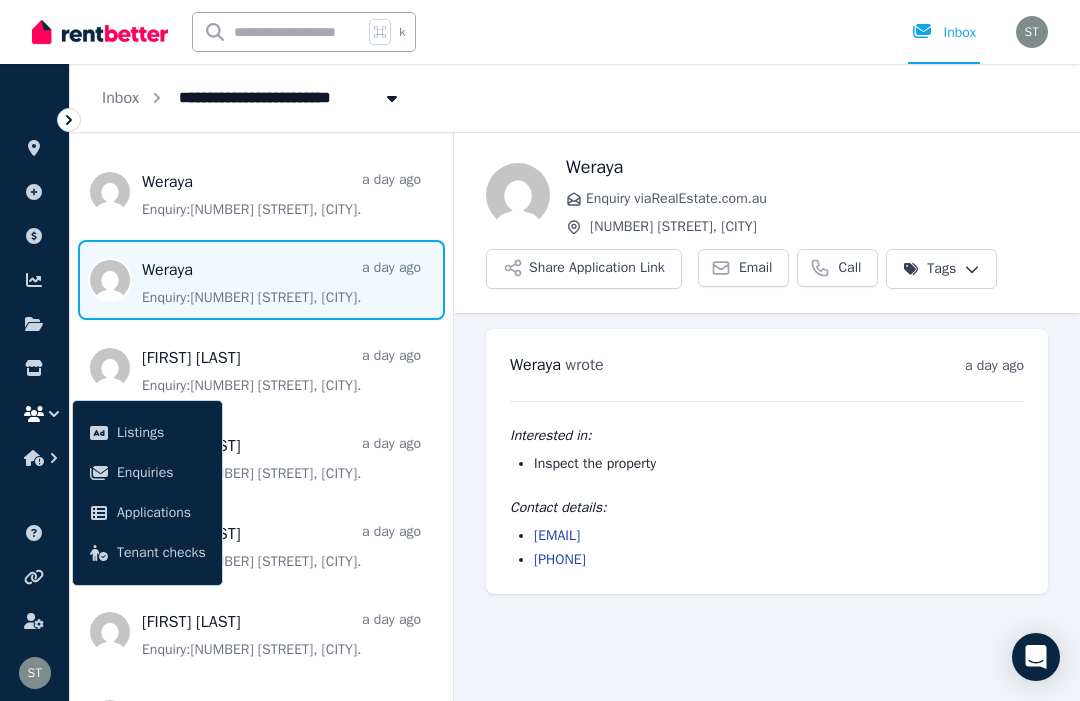 scroll, scrollTop: 67, scrollLeft: 0, axis: vertical 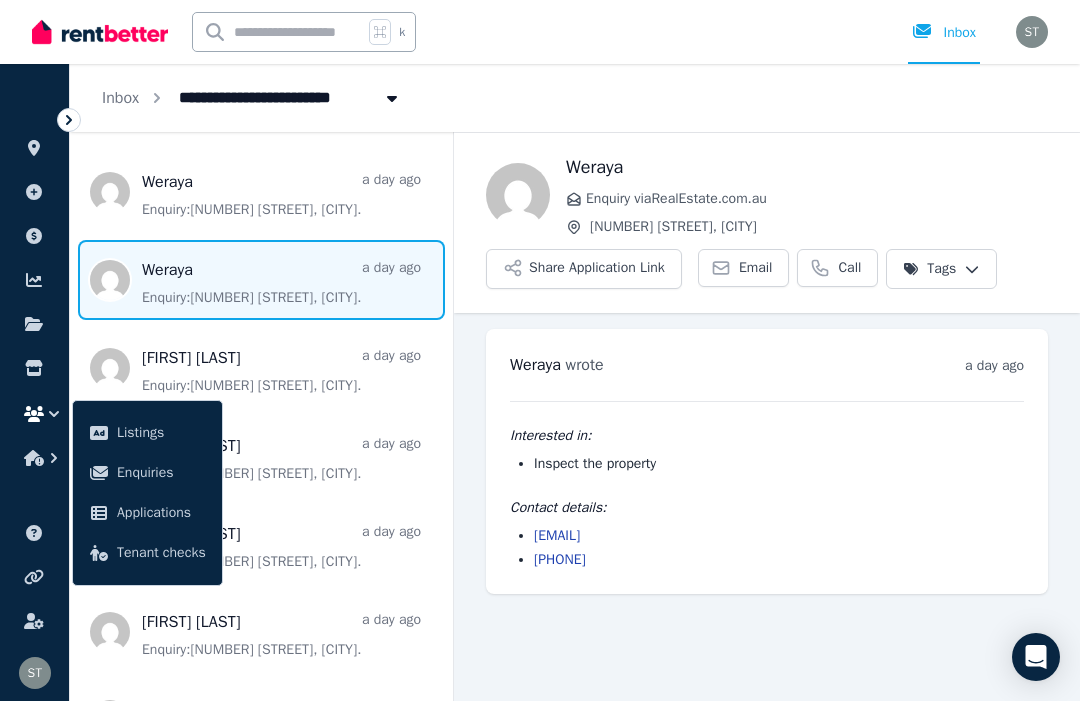 click at bounding box center [261, 368] 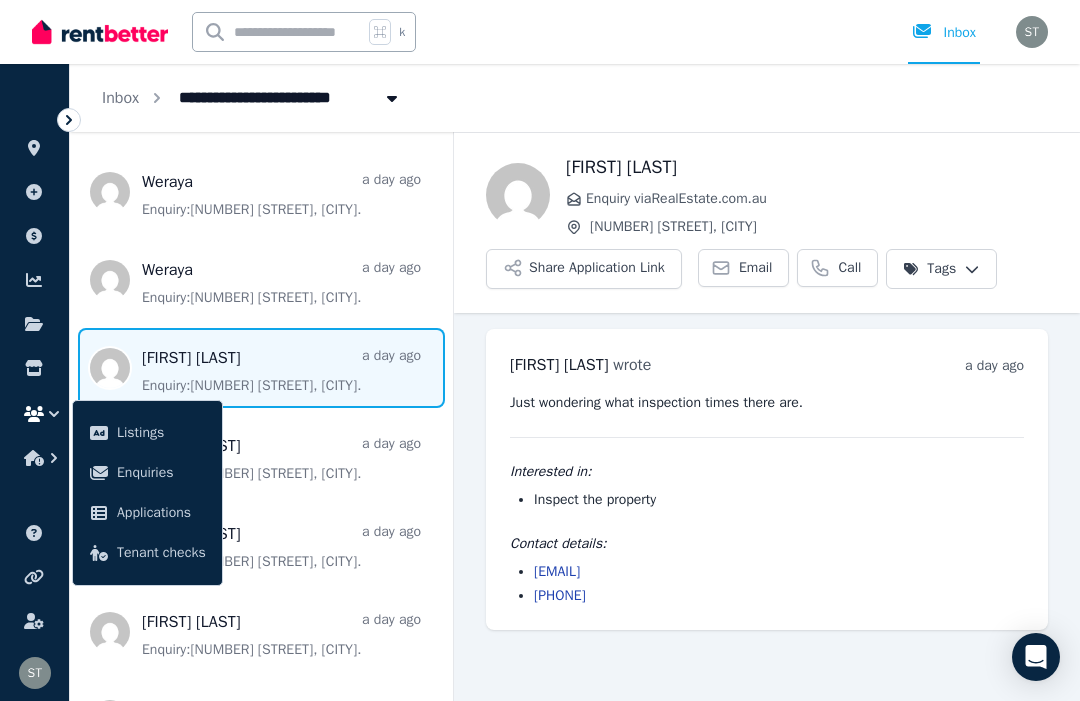 scroll, scrollTop: 67, scrollLeft: 0, axis: vertical 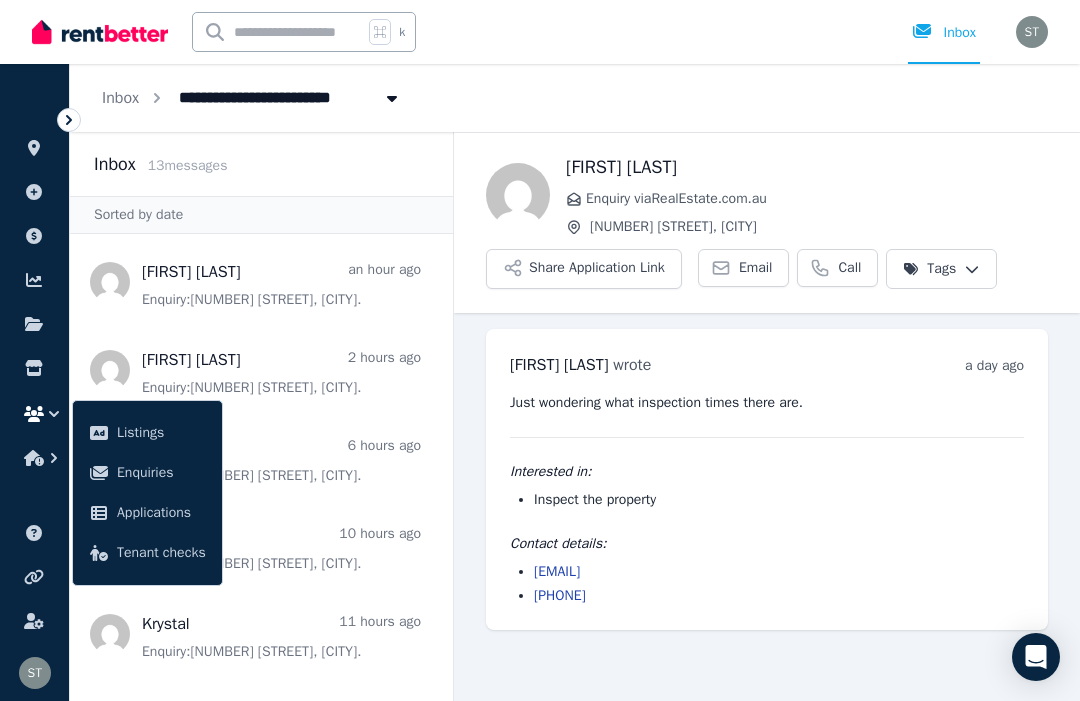 click at bounding box center [261, 370] 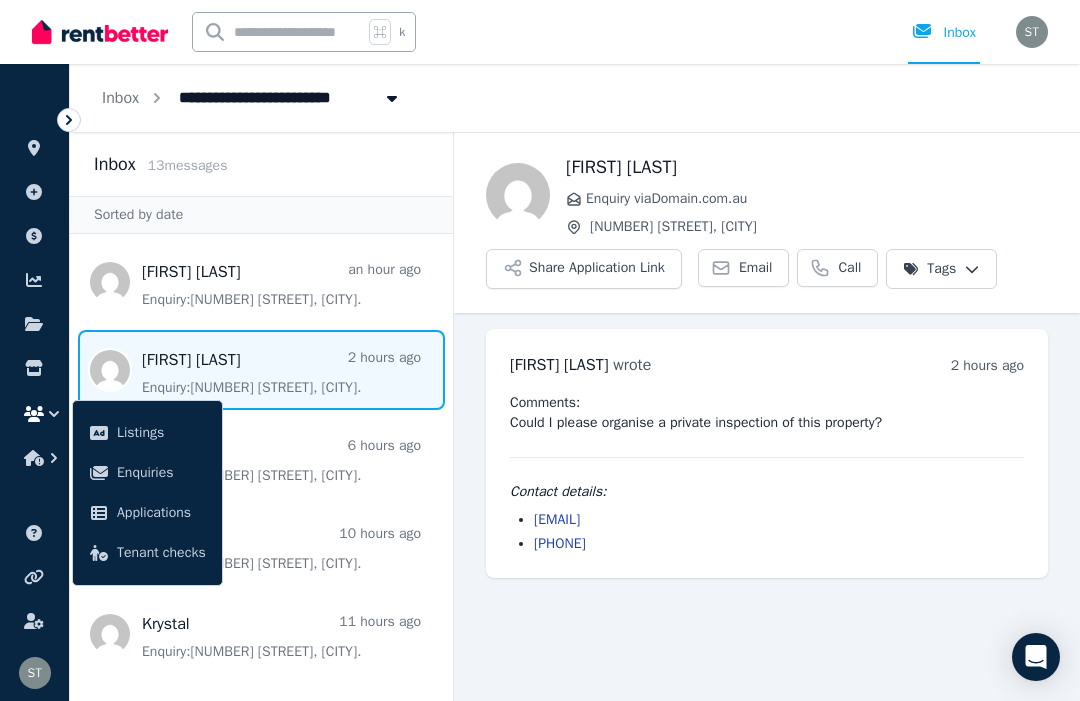 scroll, scrollTop: 67, scrollLeft: 0, axis: vertical 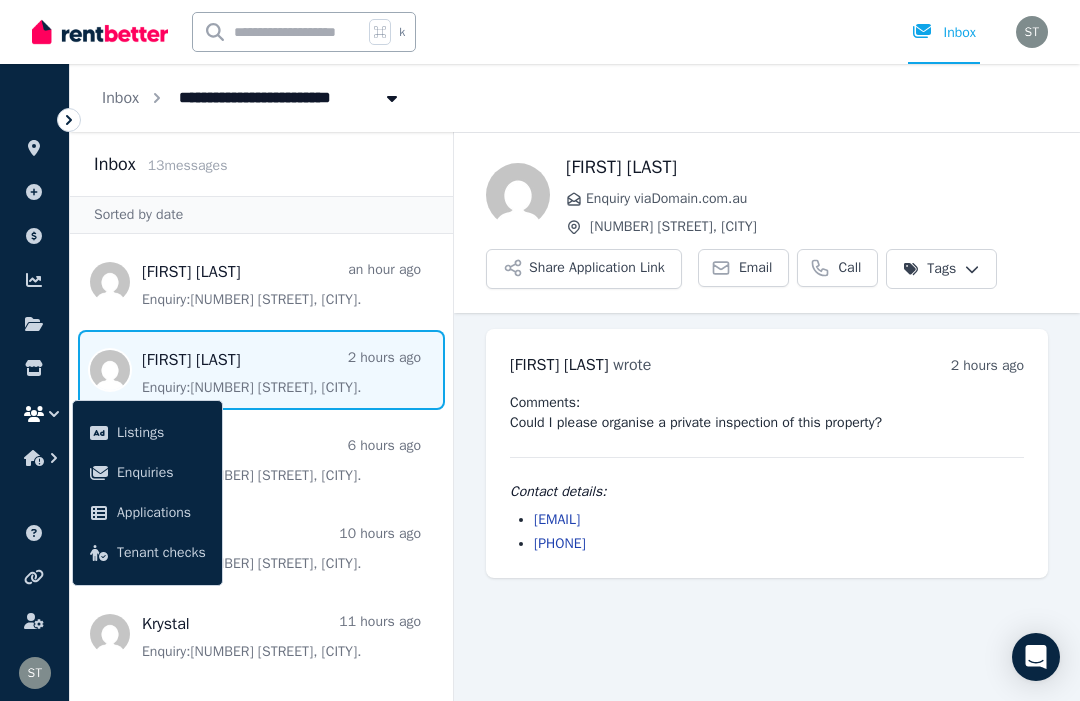 click on "Share Application Link" at bounding box center [584, 269] 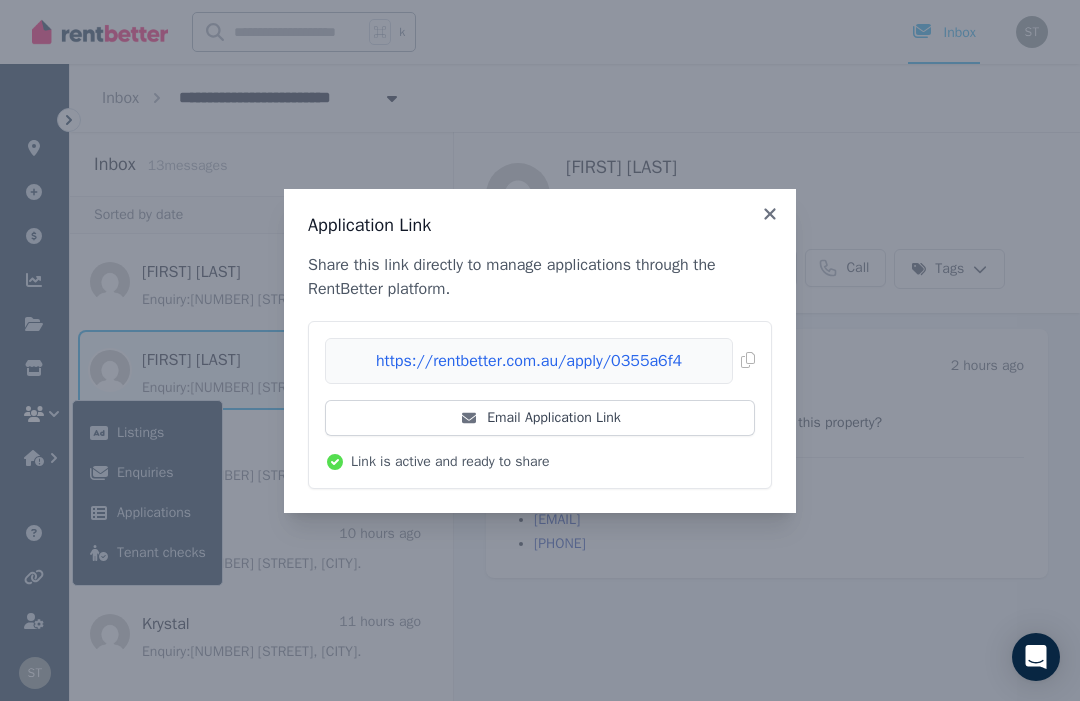 click on "Email Application Link" at bounding box center (540, 418) 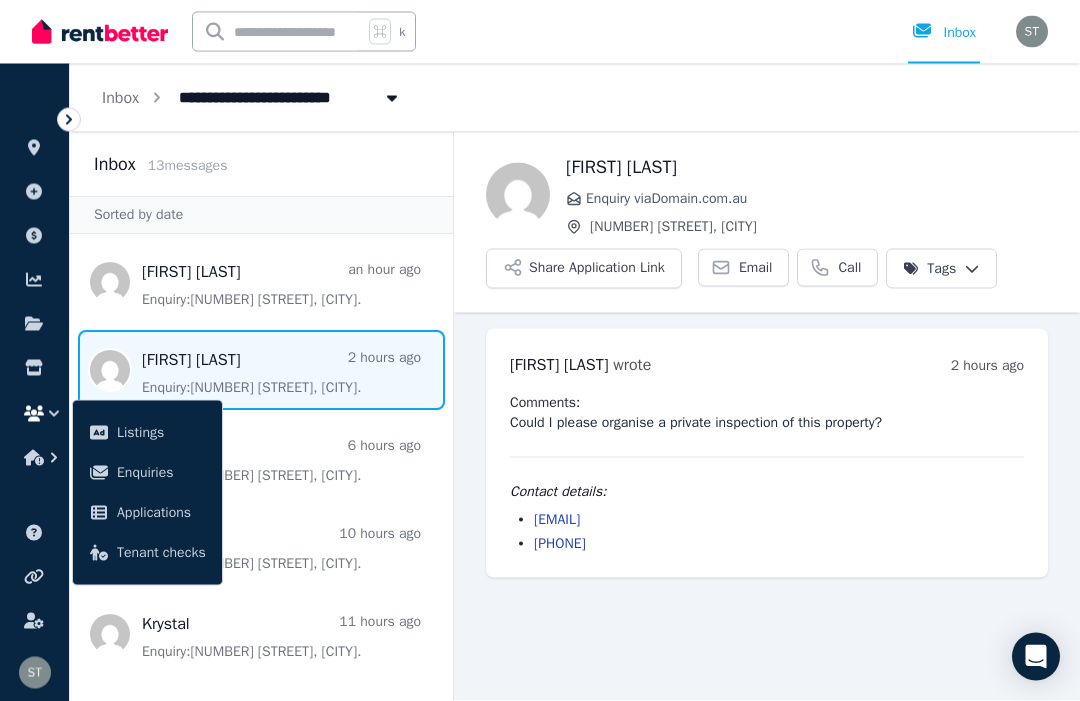 scroll, scrollTop: 0, scrollLeft: 0, axis: both 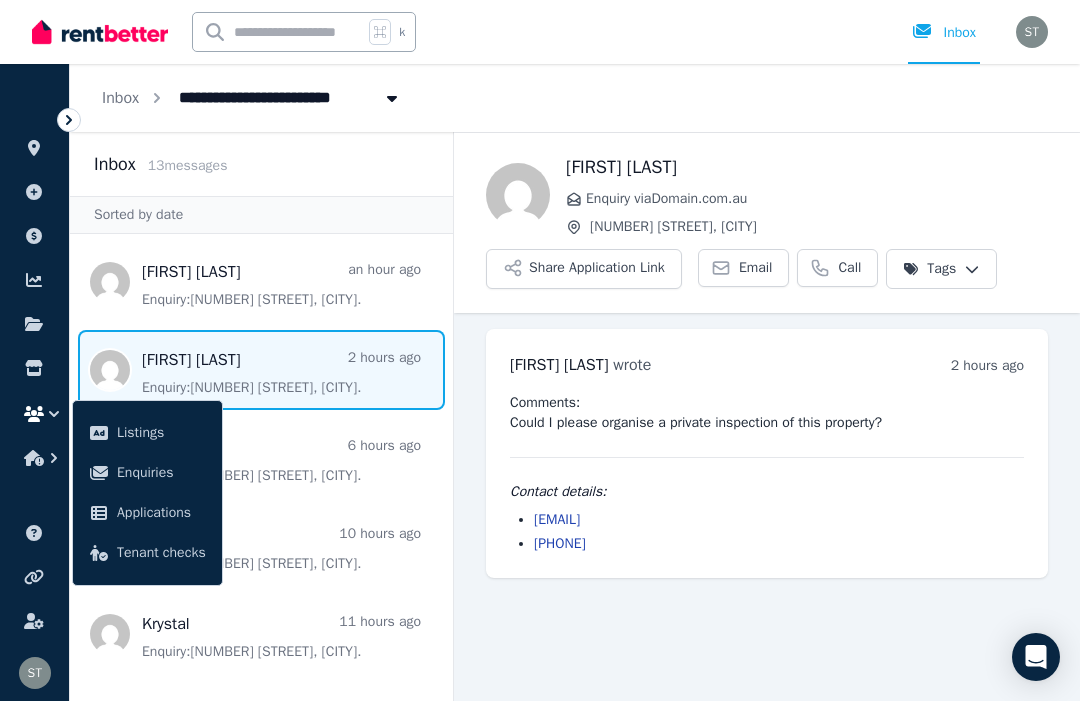 click 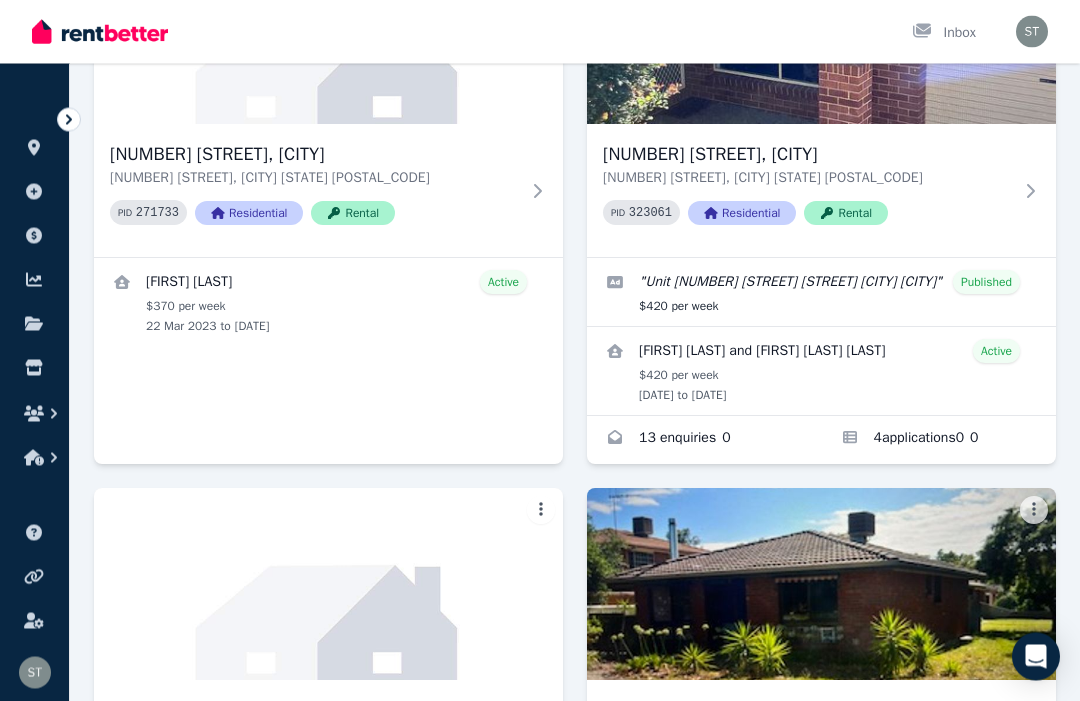 scroll, scrollTop: 1278, scrollLeft: 0, axis: vertical 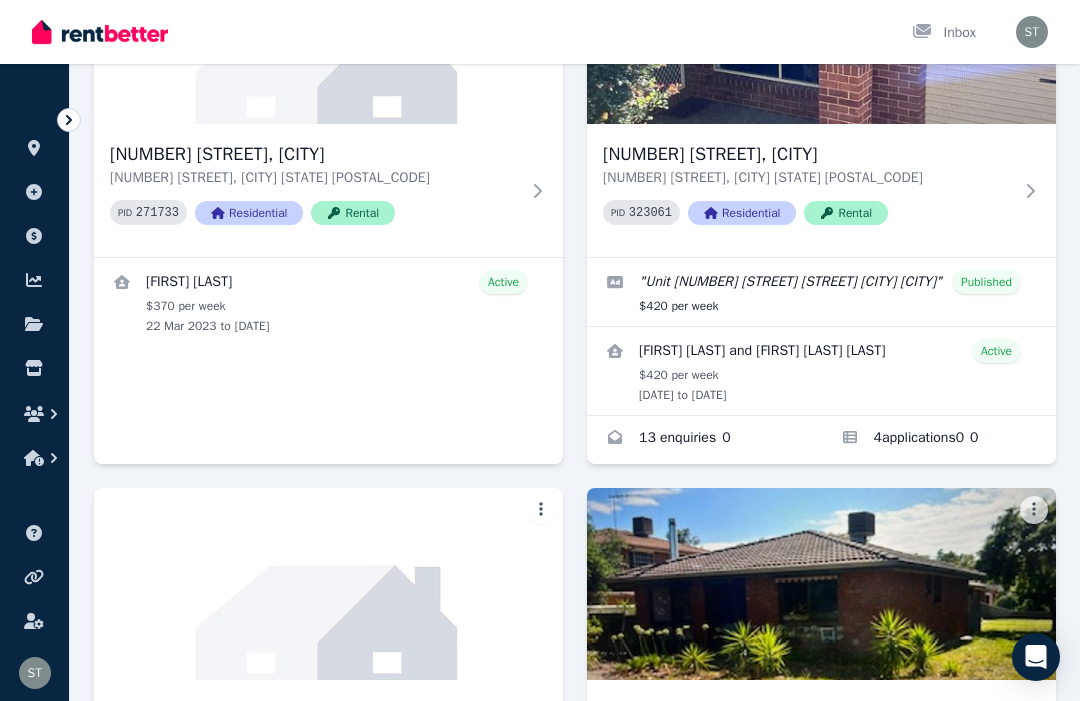 click at bounding box center (704, 440) 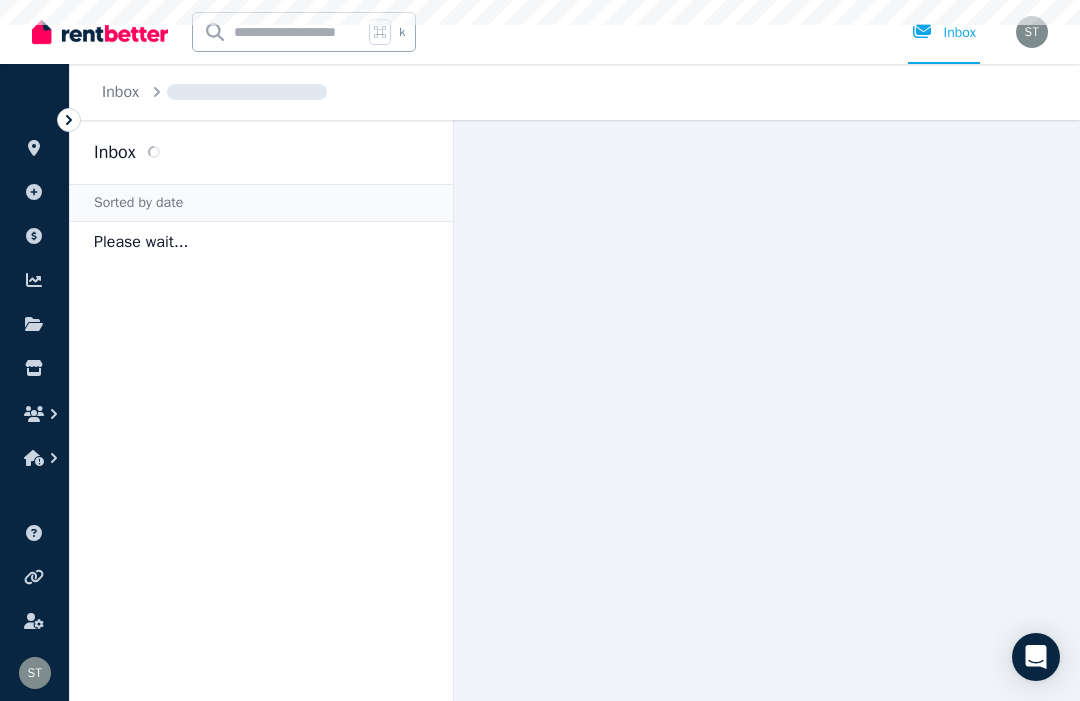 scroll, scrollTop: 0, scrollLeft: 0, axis: both 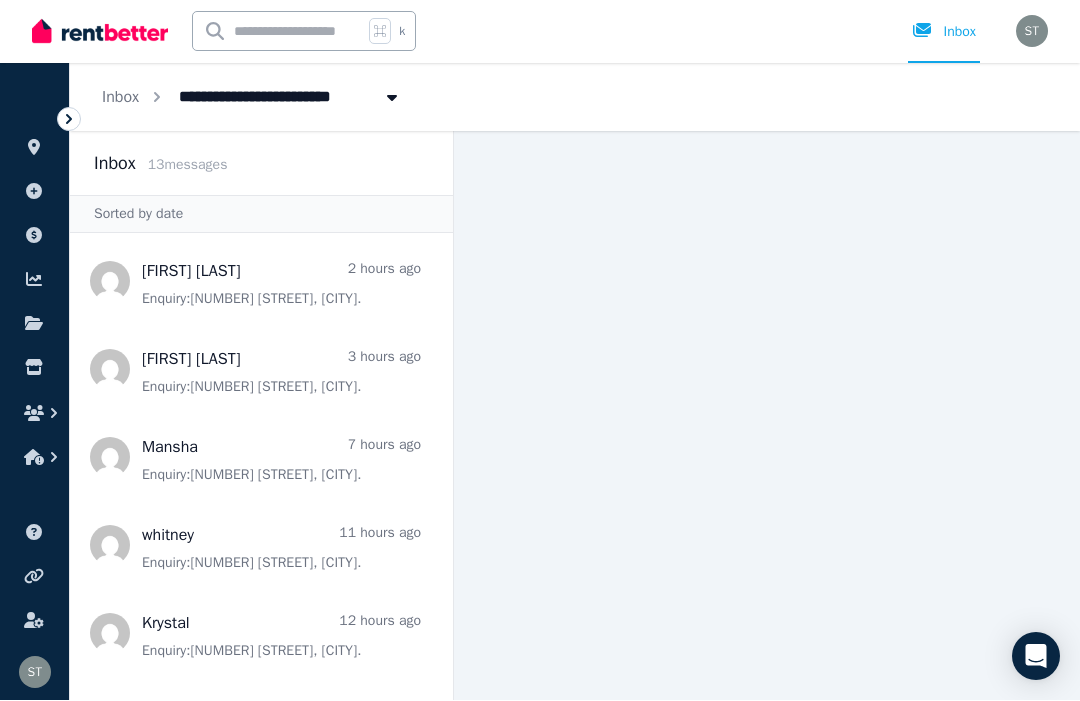 click at bounding box center [261, 282] 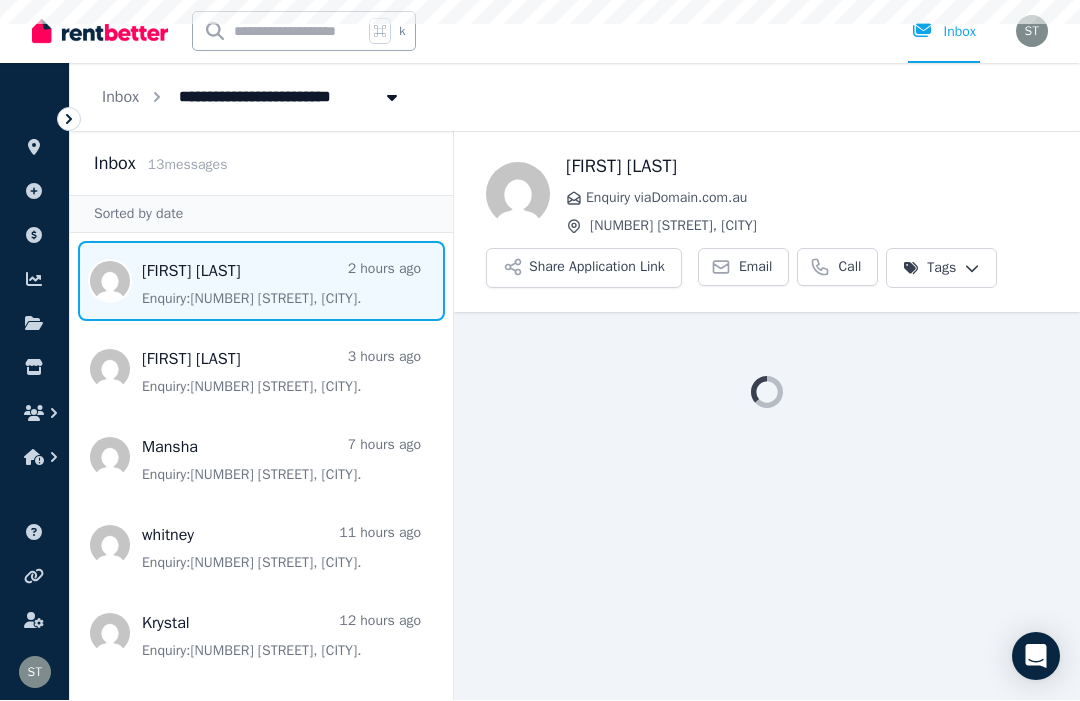 scroll, scrollTop: 67, scrollLeft: 0, axis: vertical 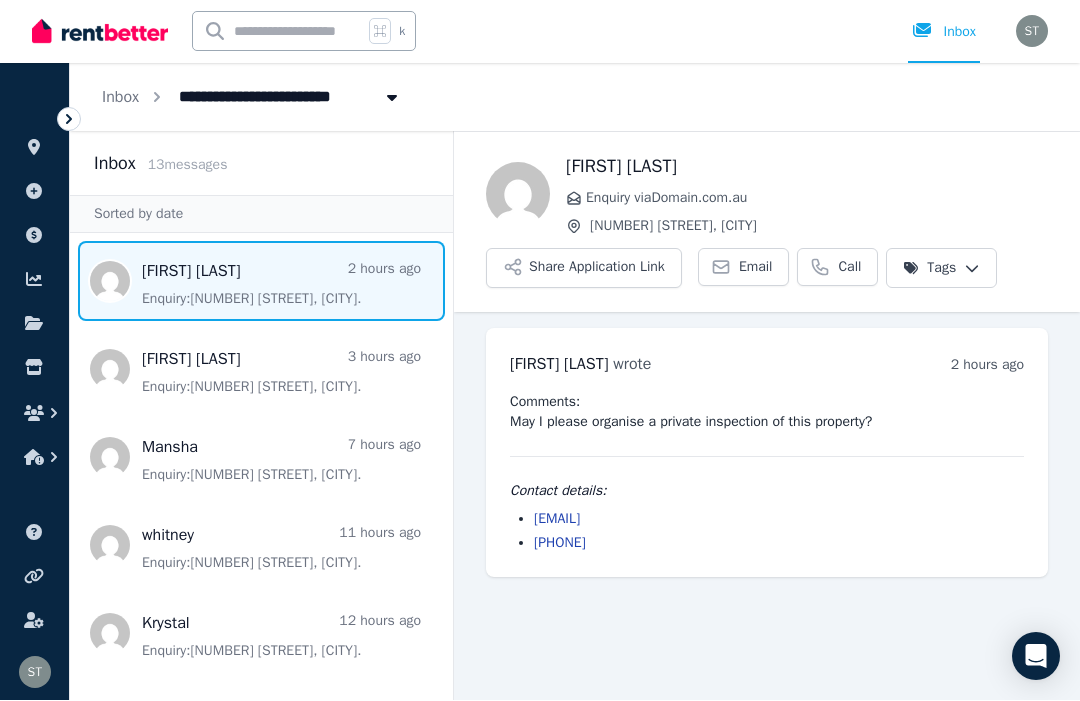 click on "Inbox" at bounding box center [944, 32] 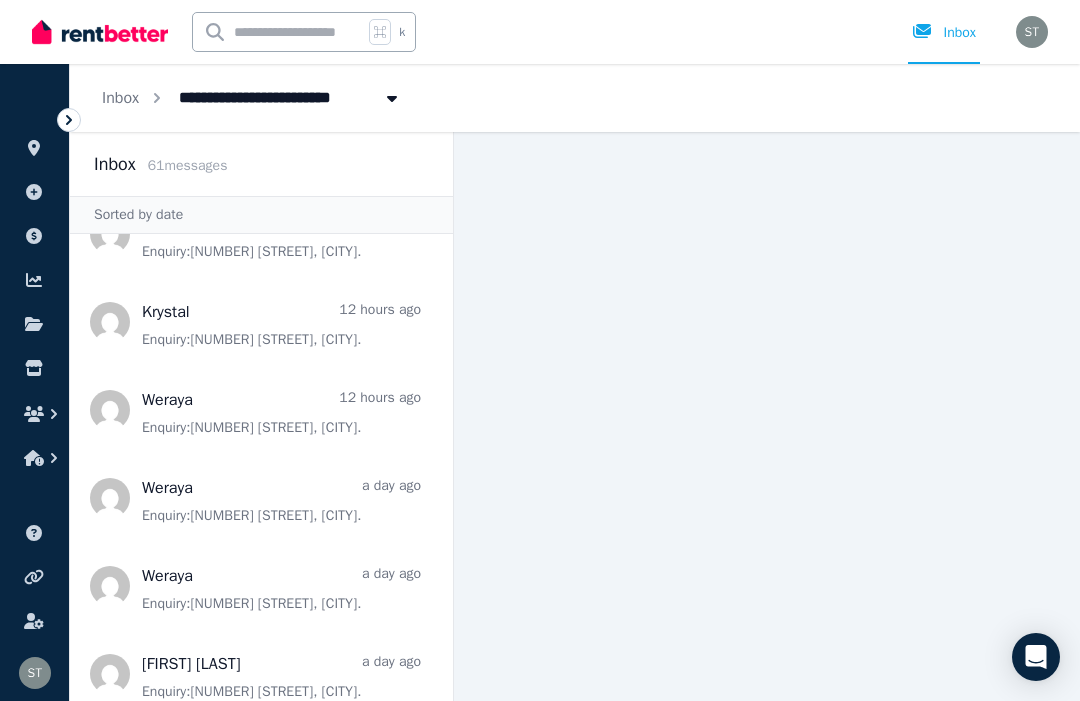 scroll, scrollTop: 310, scrollLeft: 0, axis: vertical 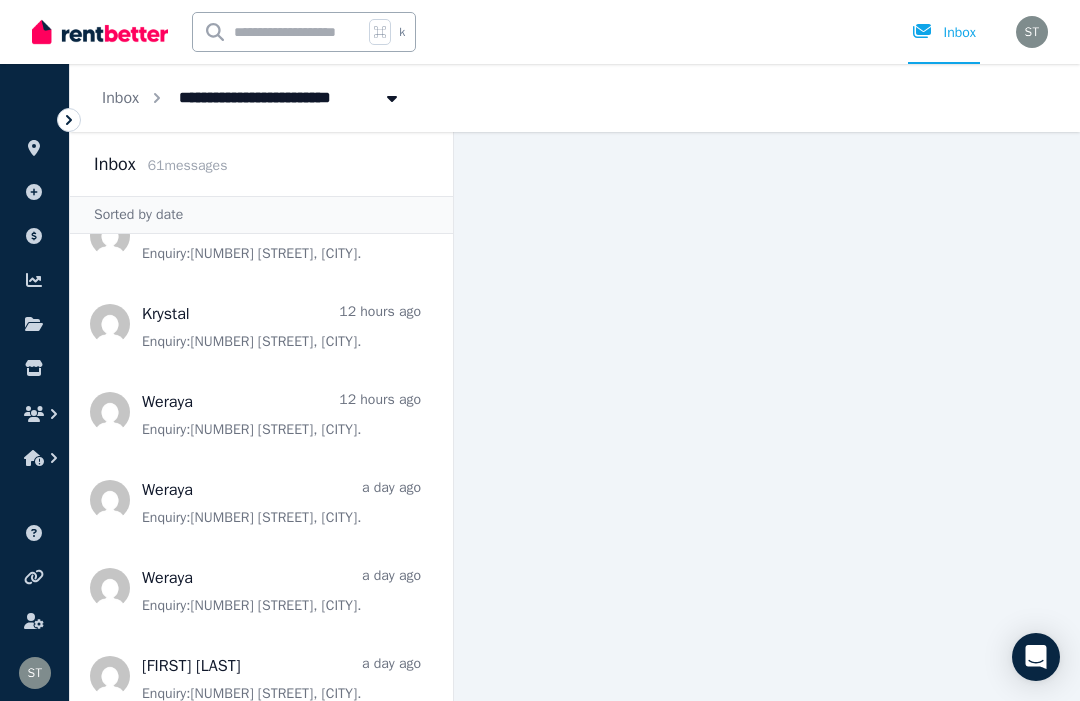 click at bounding box center (261, 412) 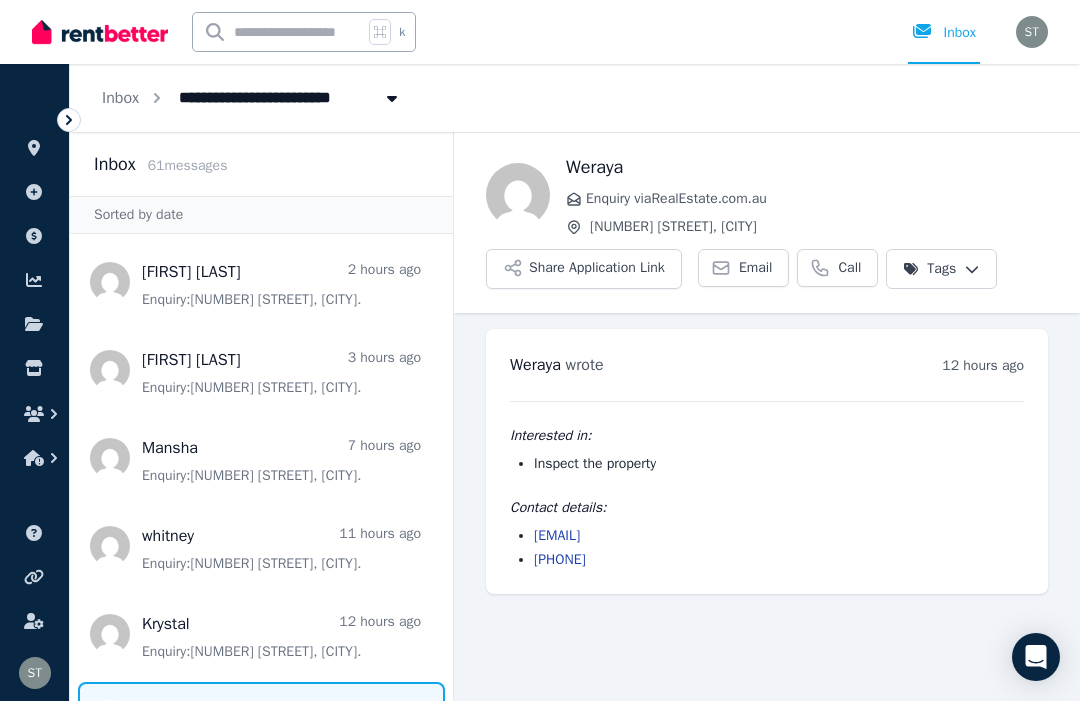 scroll, scrollTop: 67, scrollLeft: 0, axis: vertical 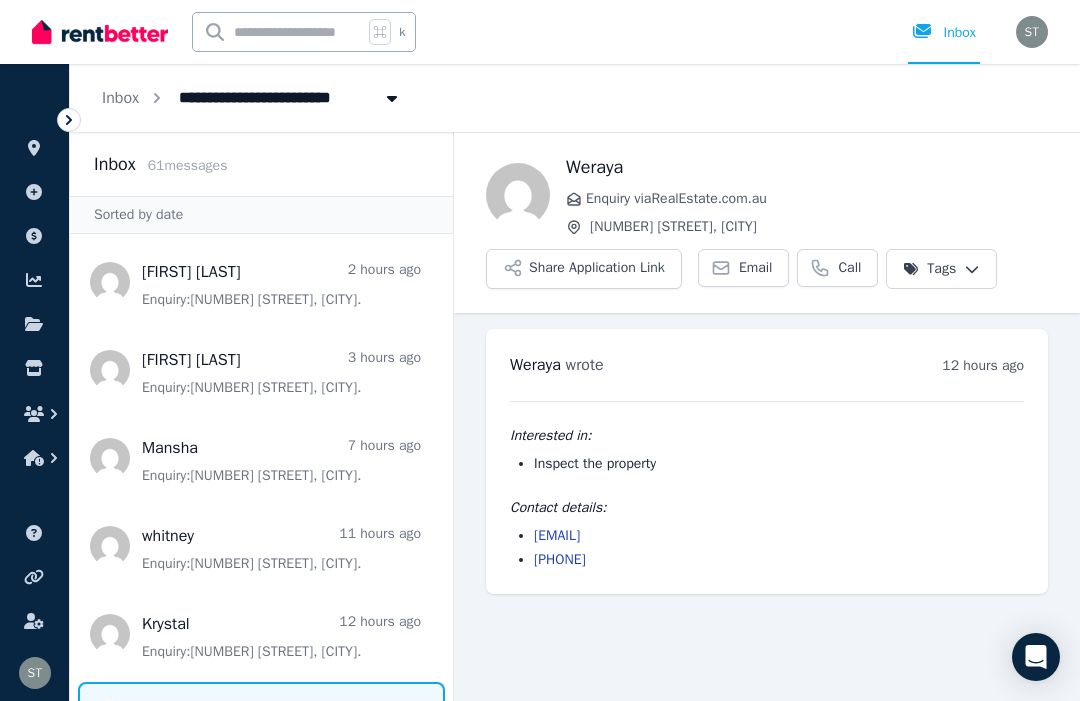 click 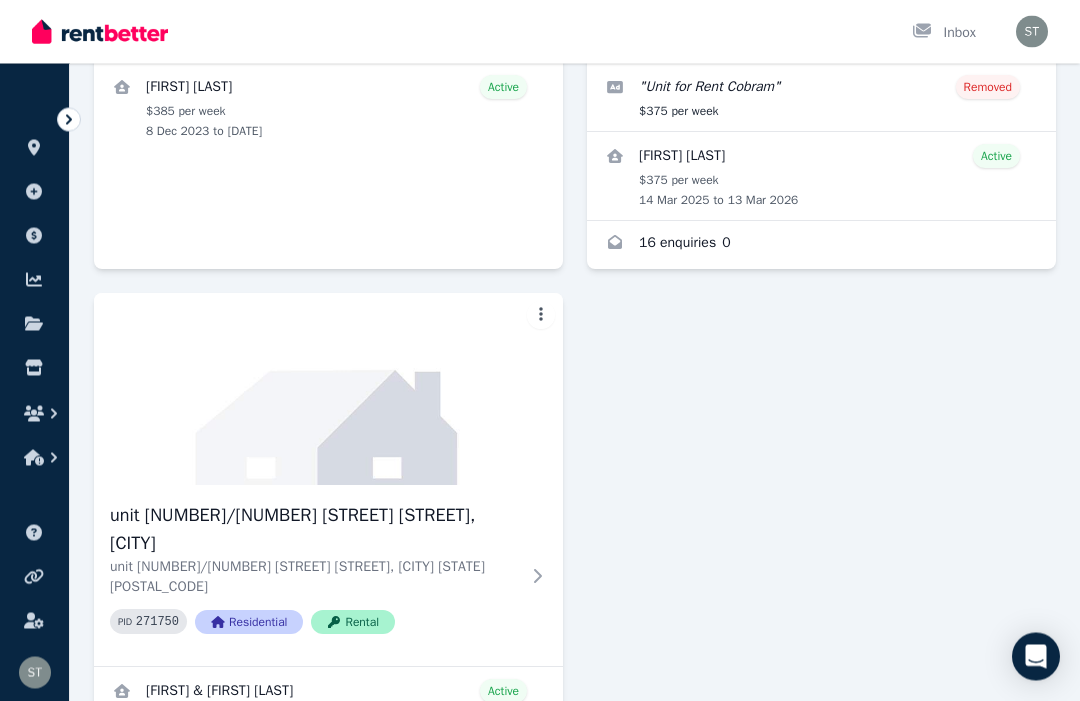 scroll, scrollTop: 2076, scrollLeft: 0, axis: vertical 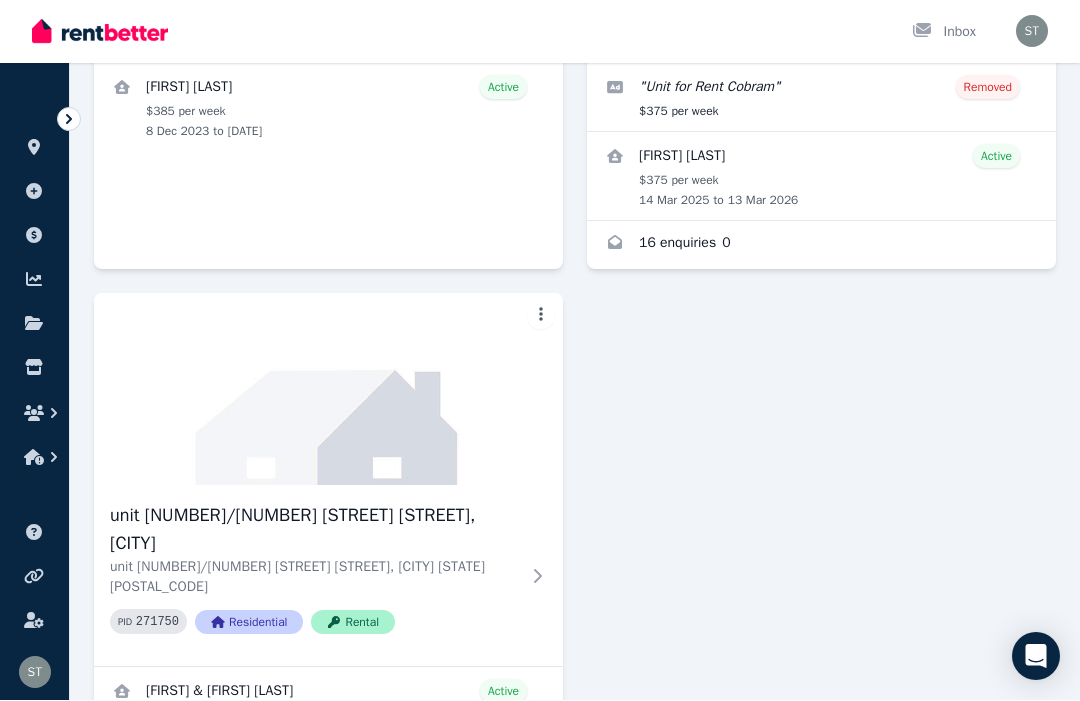 click at bounding box center (328, 390) 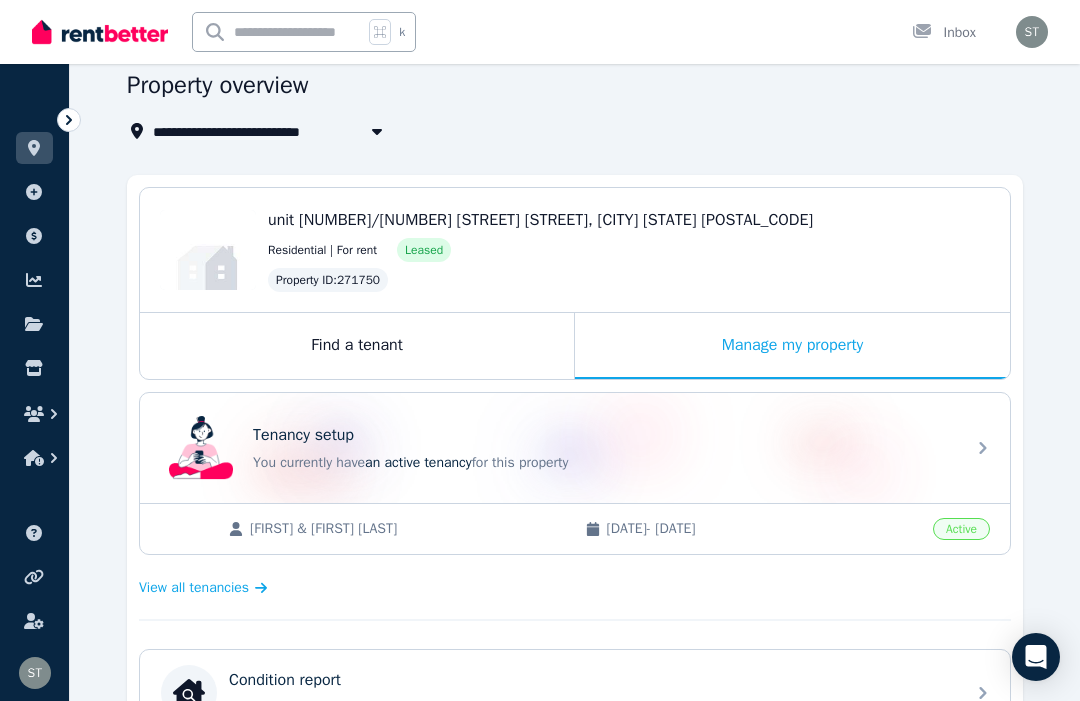 scroll, scrollTop: 0, scrollLeft: 0, axis: both 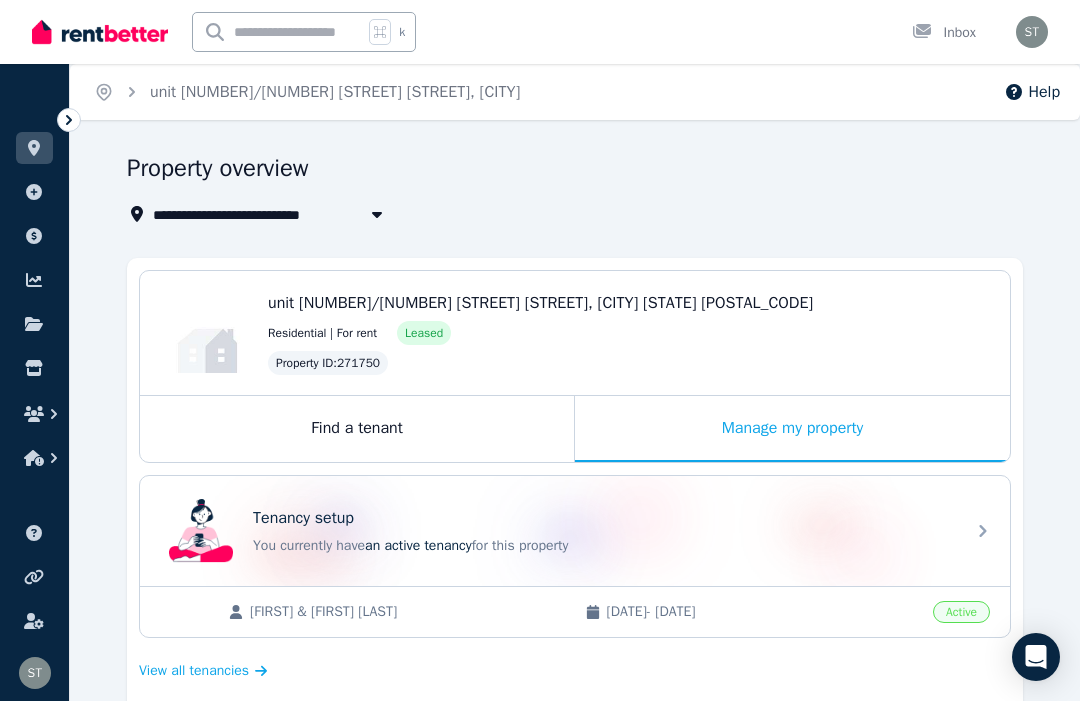click on "Tenancy setup You currently have  an active tenancy  for this property" at bounding box center (575, 531) 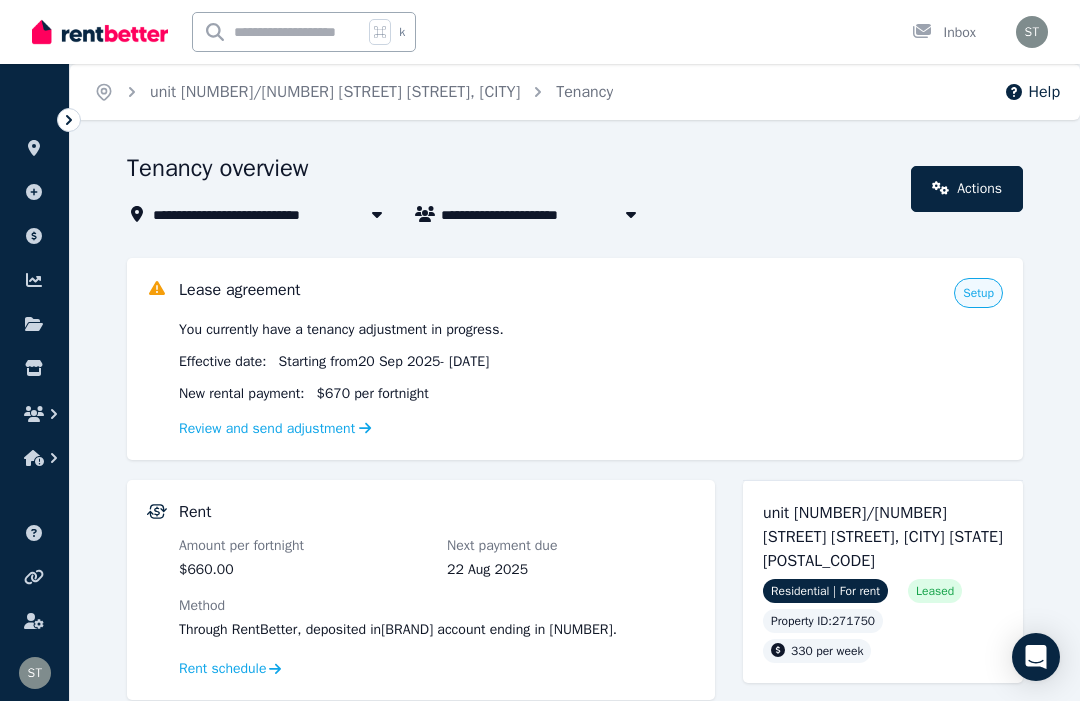 click on "Review and send adjustment" at bounding box center [275, 428] 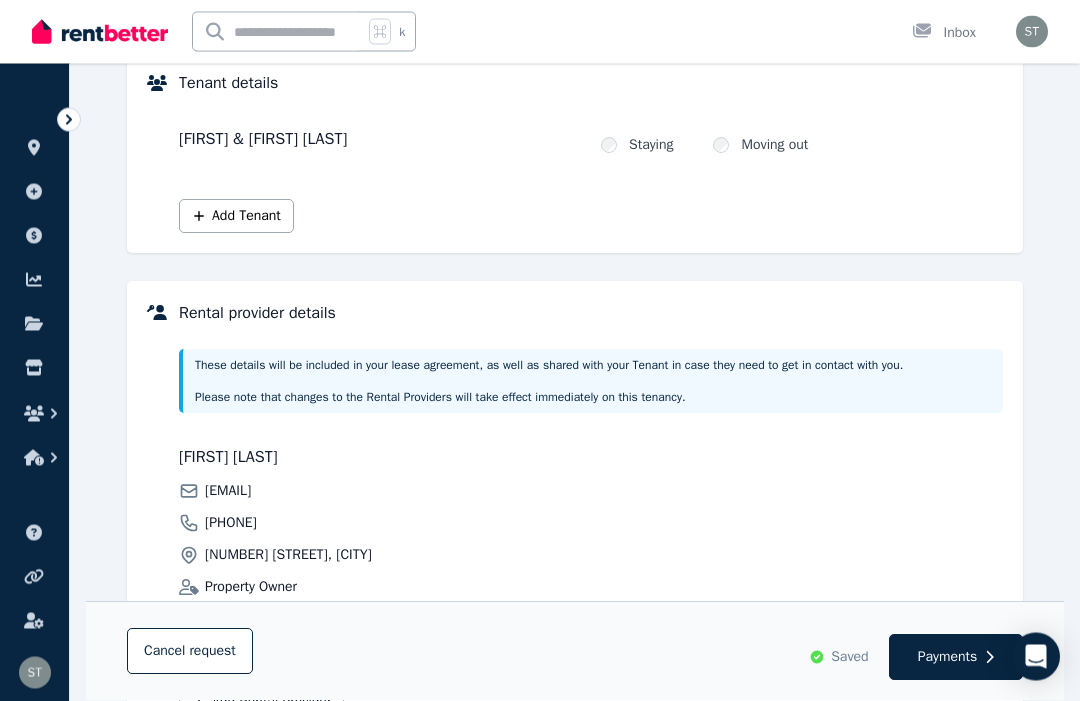 scroll, scrollTop: 0, scrollLeft: 0, axis: both 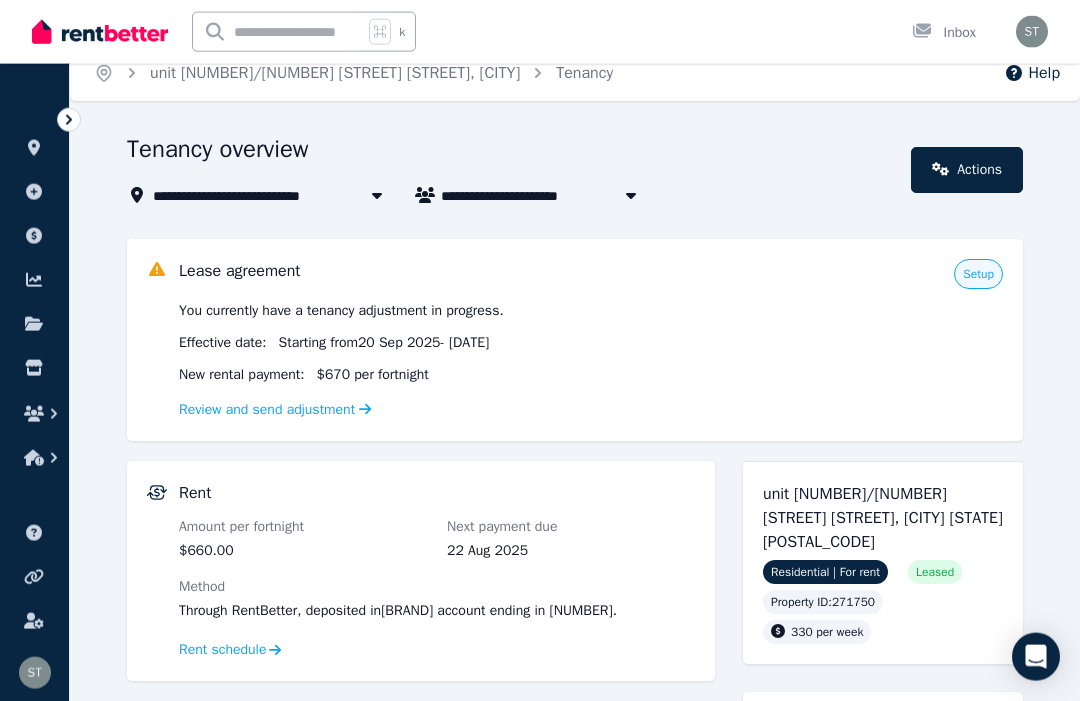 click on "Actions" at bounding box center (967, 170) 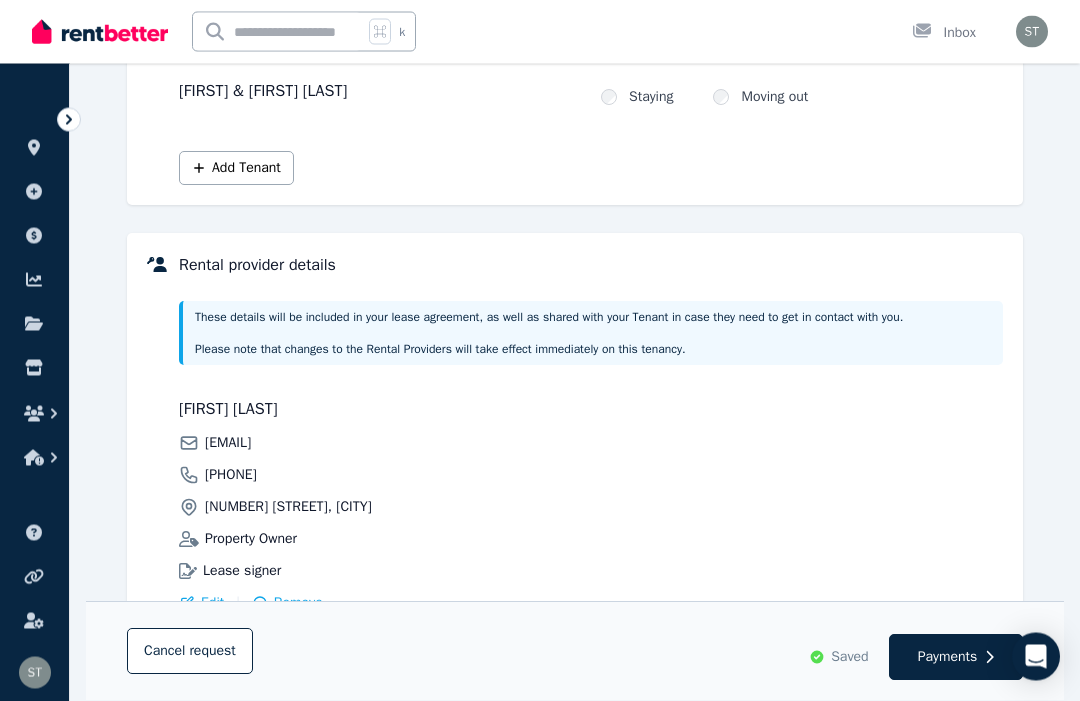 scroll, scrollTop: 371, scrollLeft: 0, axis: vertical 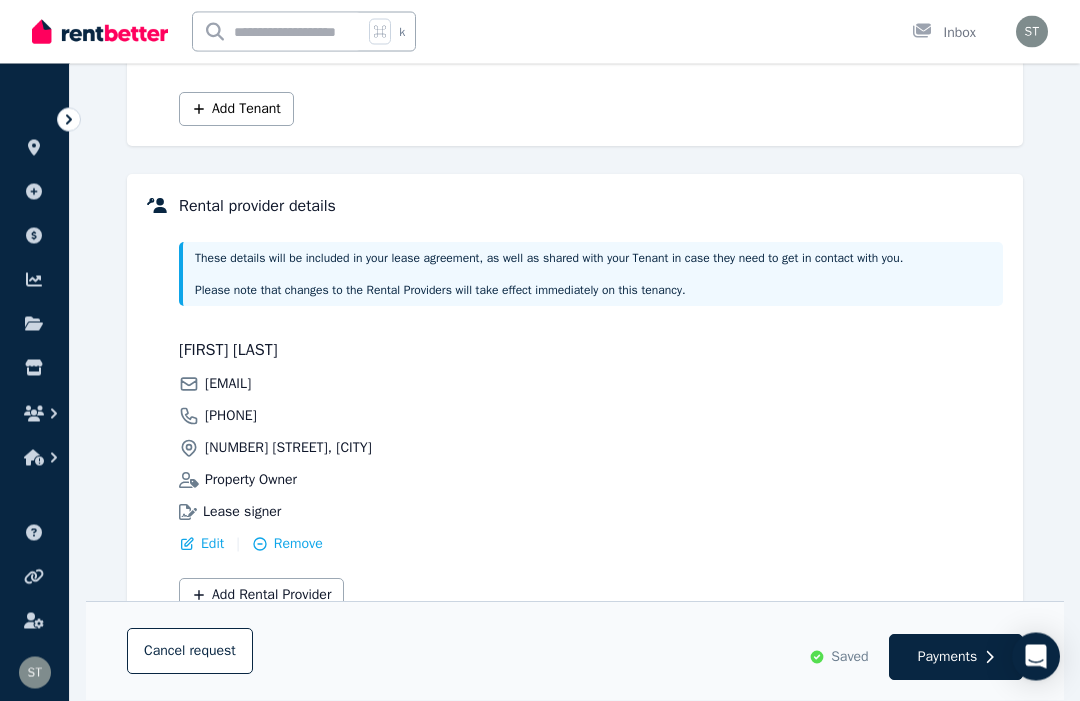 click on "Payments" at bounding box center [948, 658] 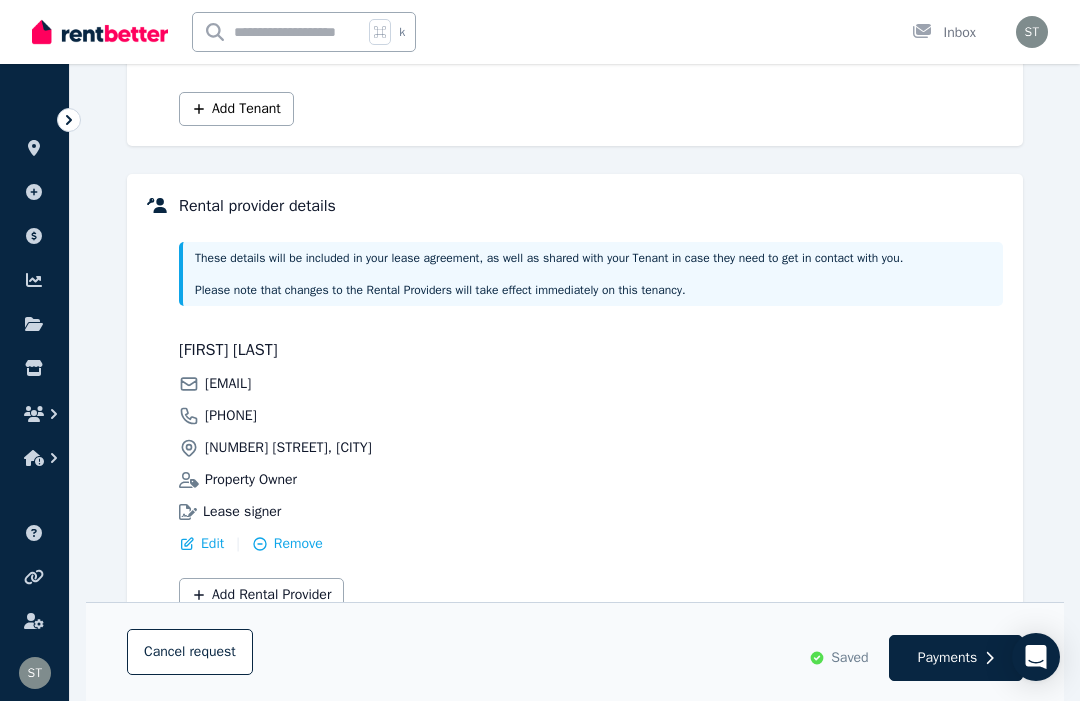 select on "**********" 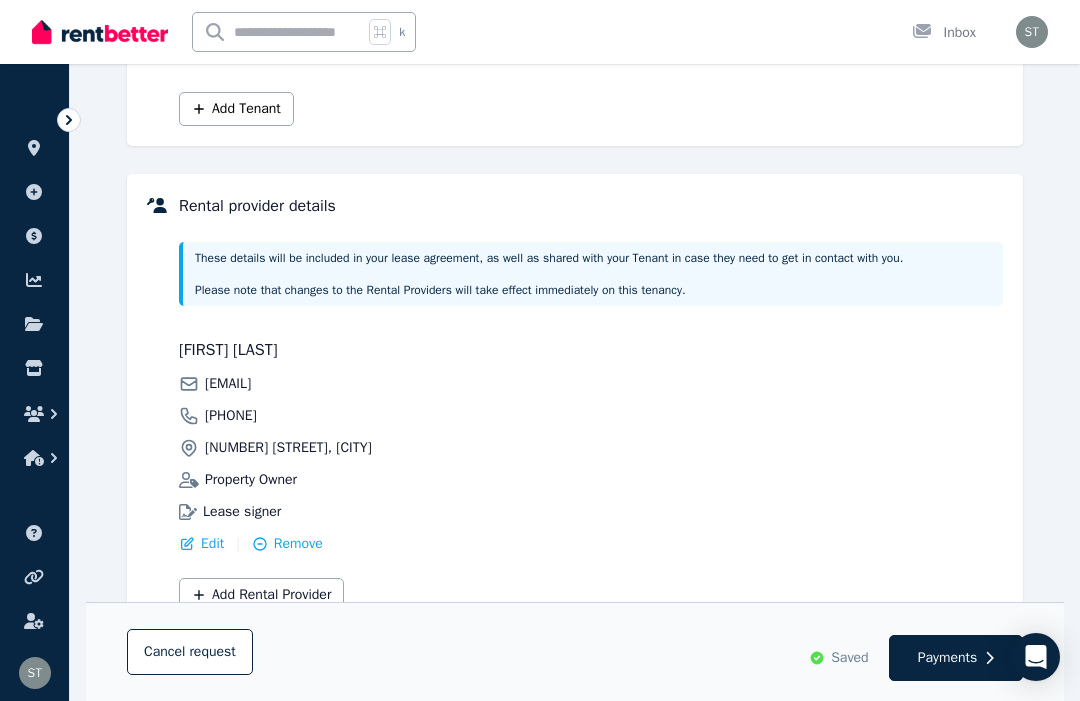 select on "**********" 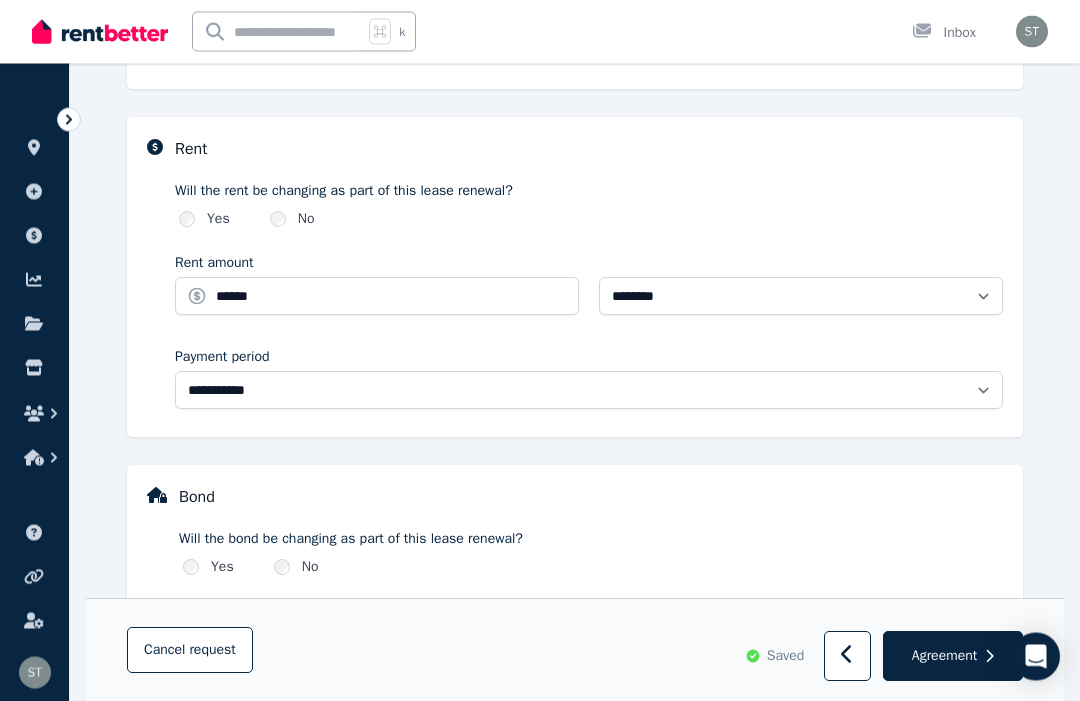 scroll, scrollTop: 688, scrollLeft: 0, axis: vertical 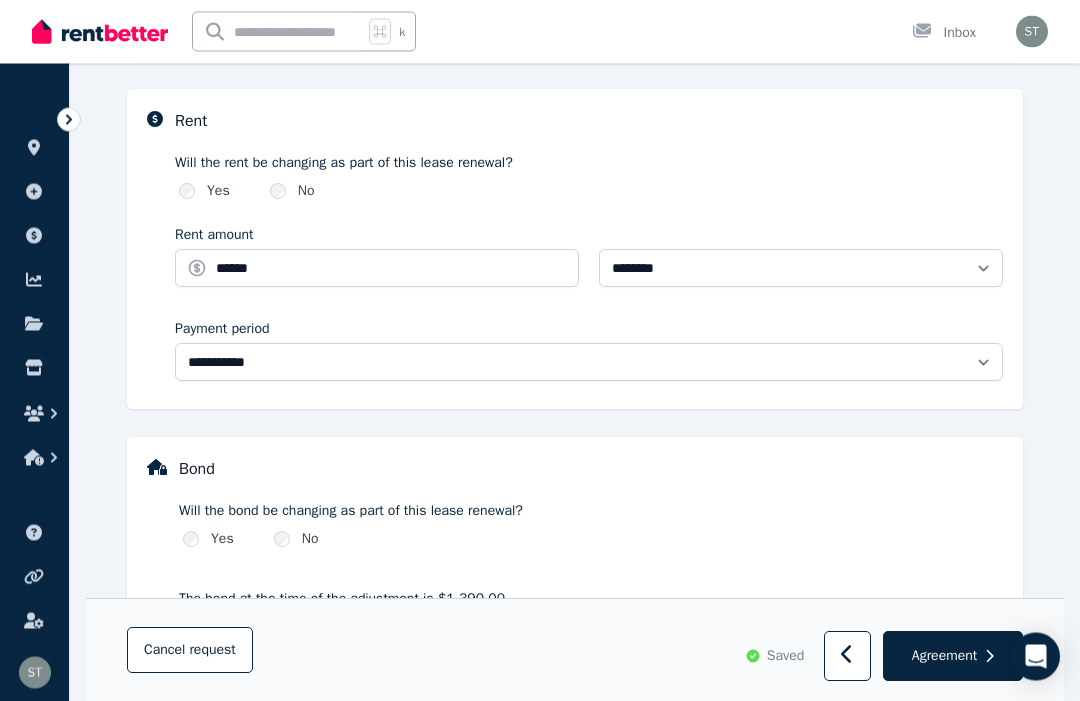 click on "Agreement" at bounding box center [944, 656] 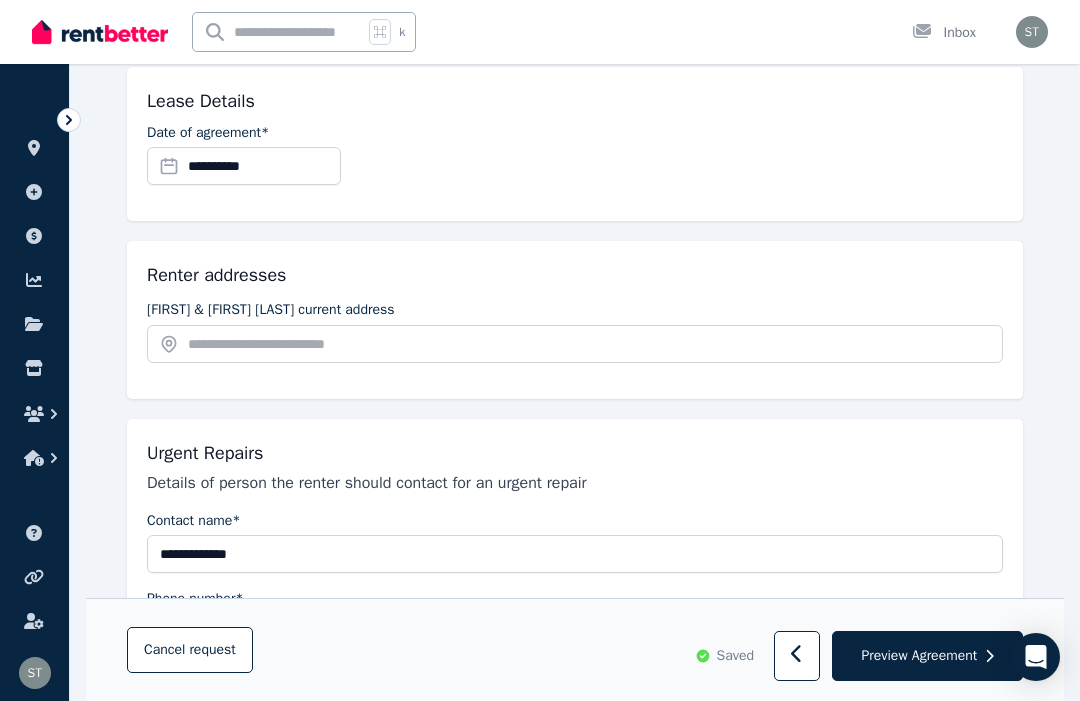scroll, scrollTop: 280, scrollLeft: 0, axis: vertical 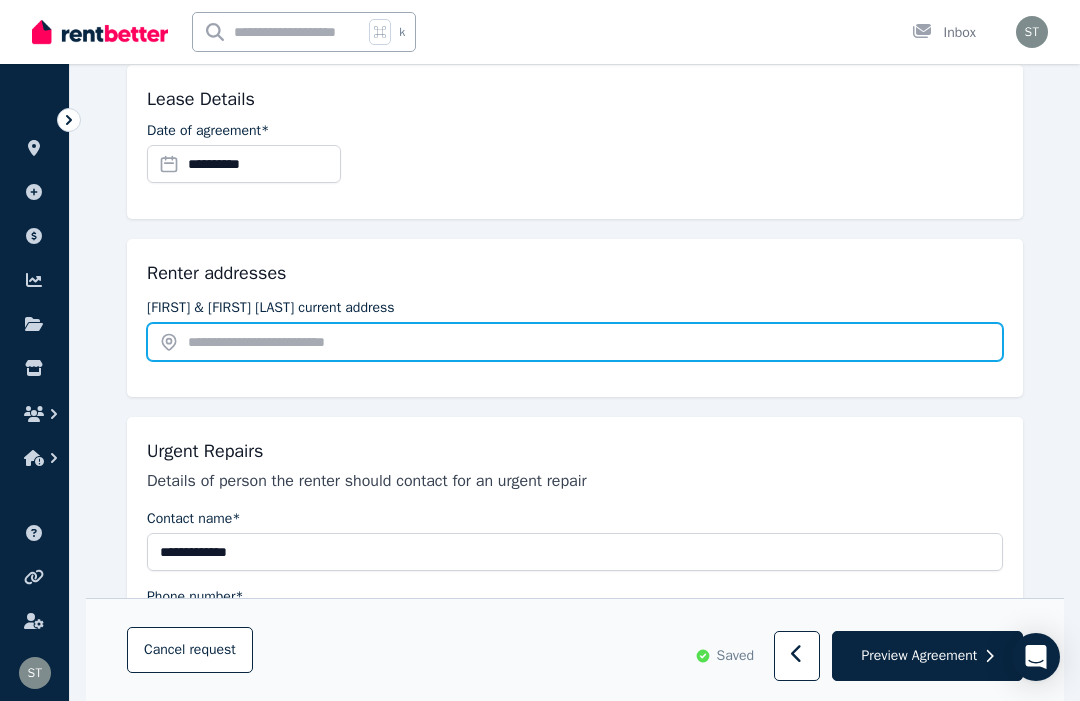 click at bounding box center [575, 342] 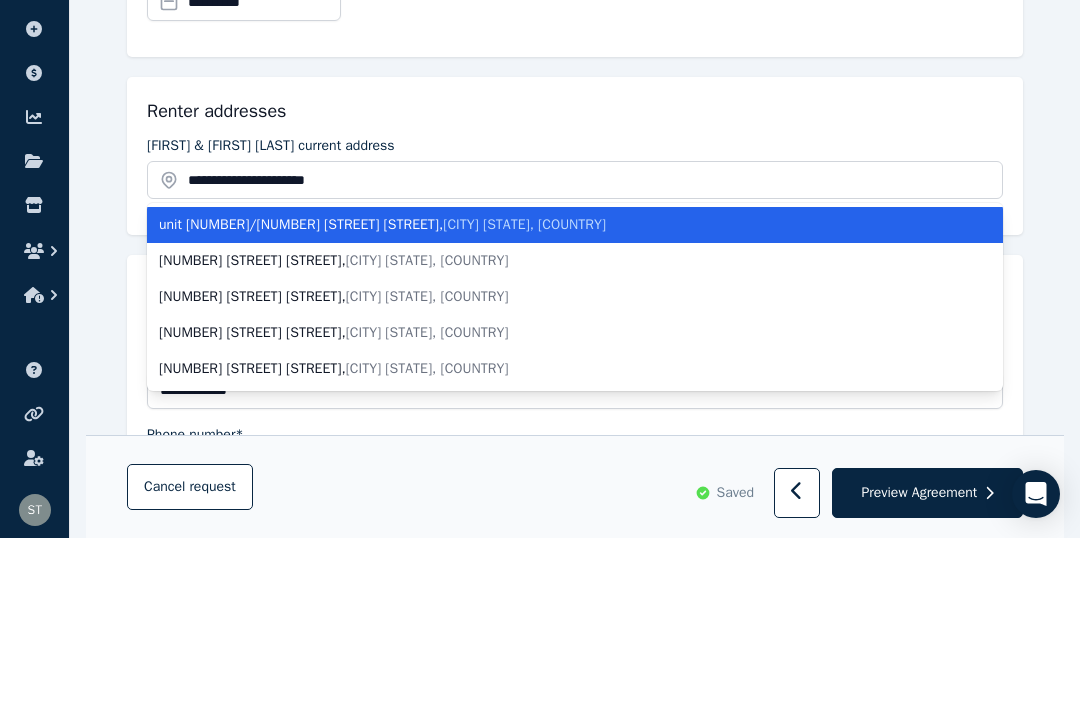 click on "unit 2/30 Burke Court ,  Cobram VIC, Australia" at bounding box center [563, 388] 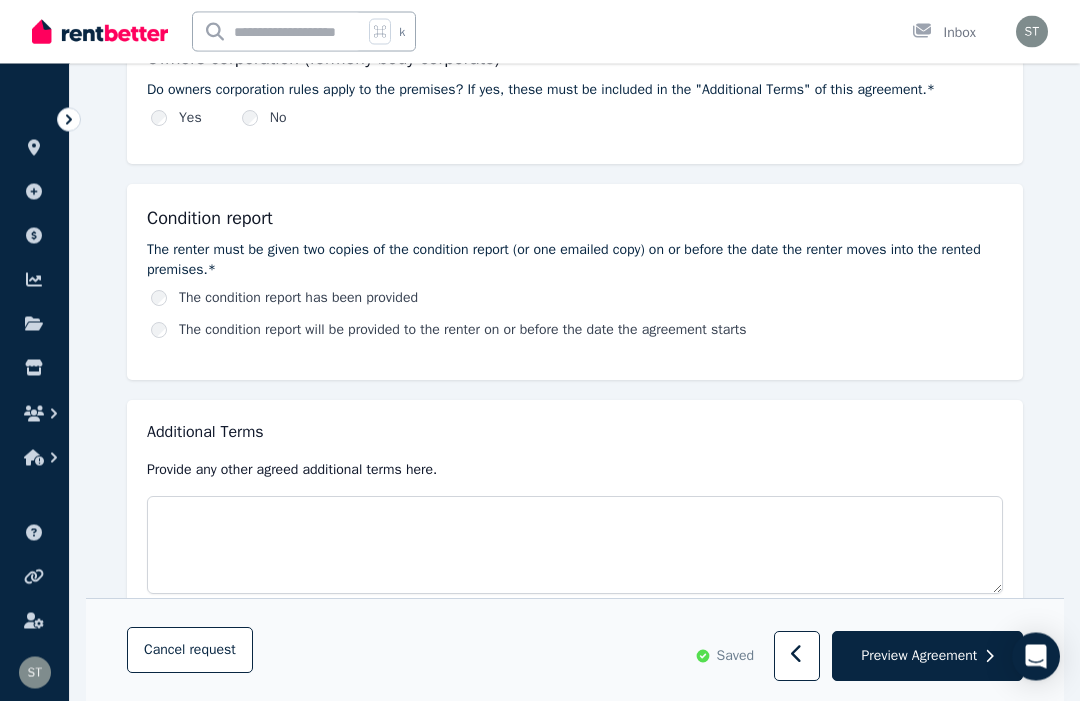 scroll, scrollTop: 1044, scrollLeft: 0, axis: vertical 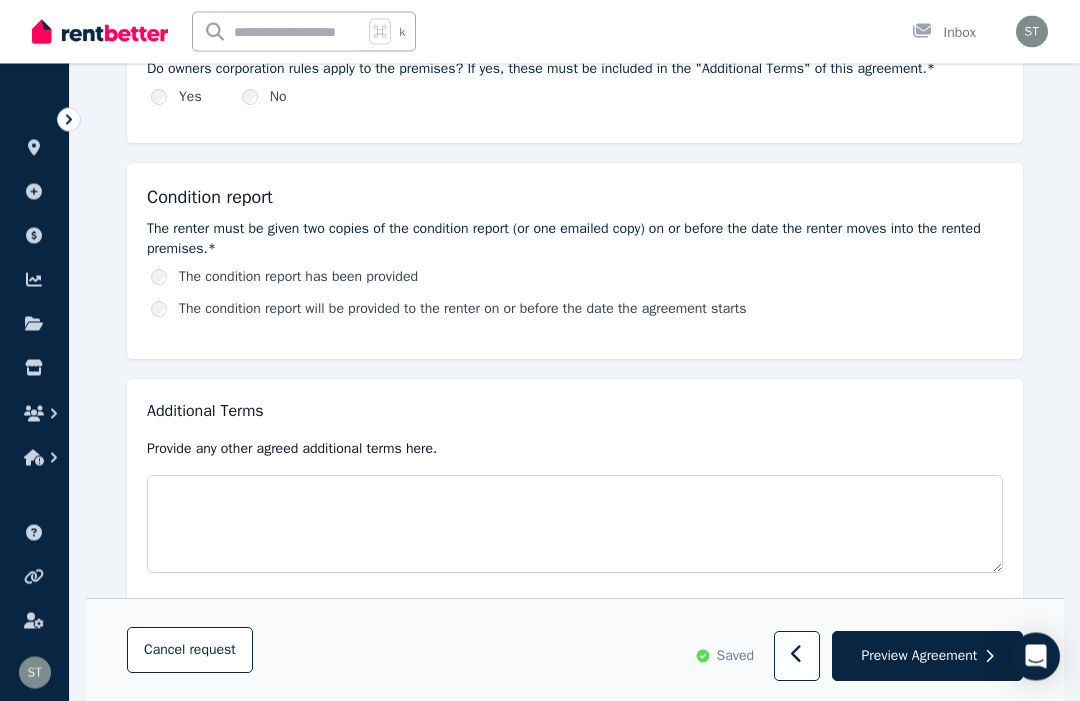 click on "Preview Agreement" at bounding box center (919, 656) 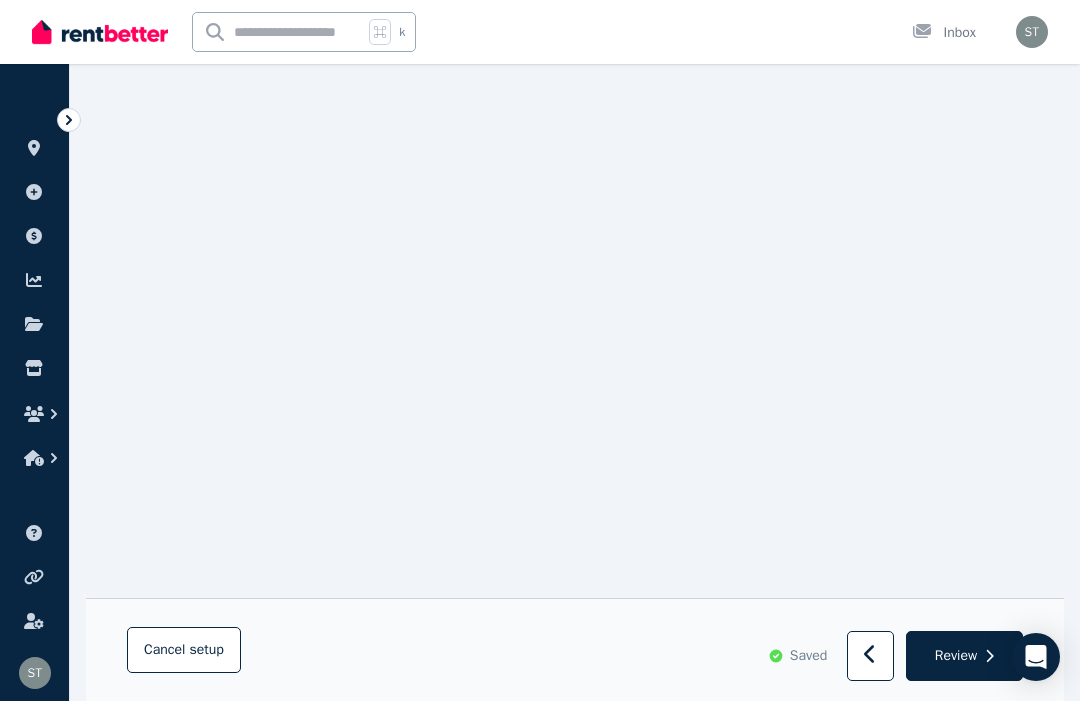 scroll, scrollTop: 11123, scrollLeft: 0, axis: vertical 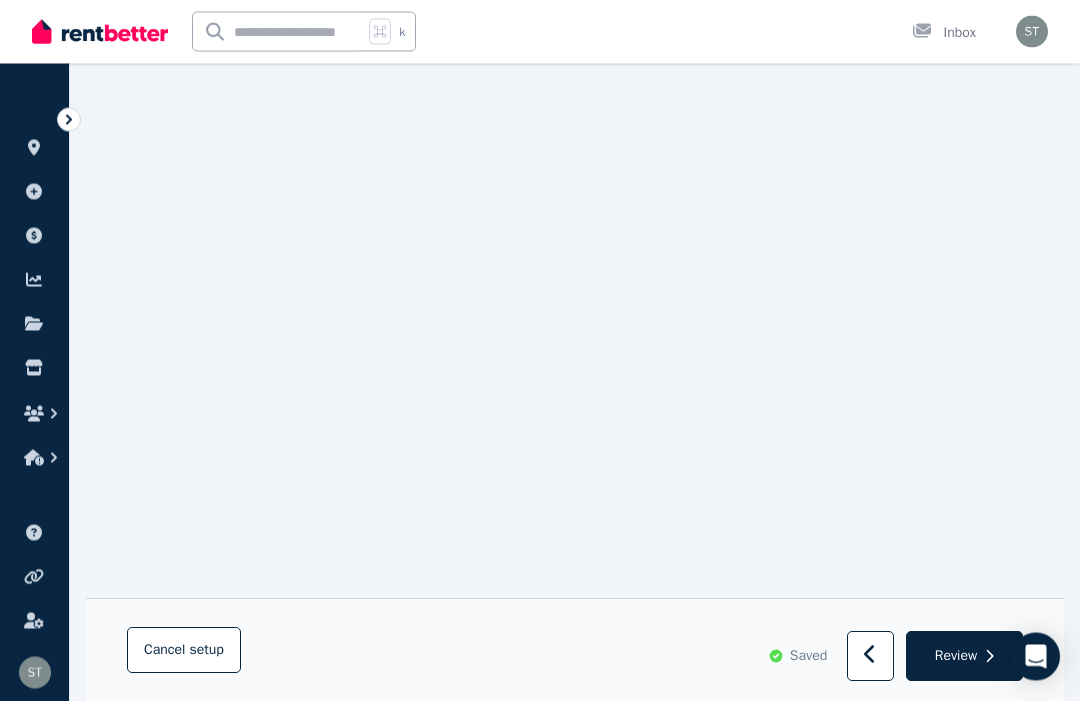 click on "Review" at bounding box center [956, 656] 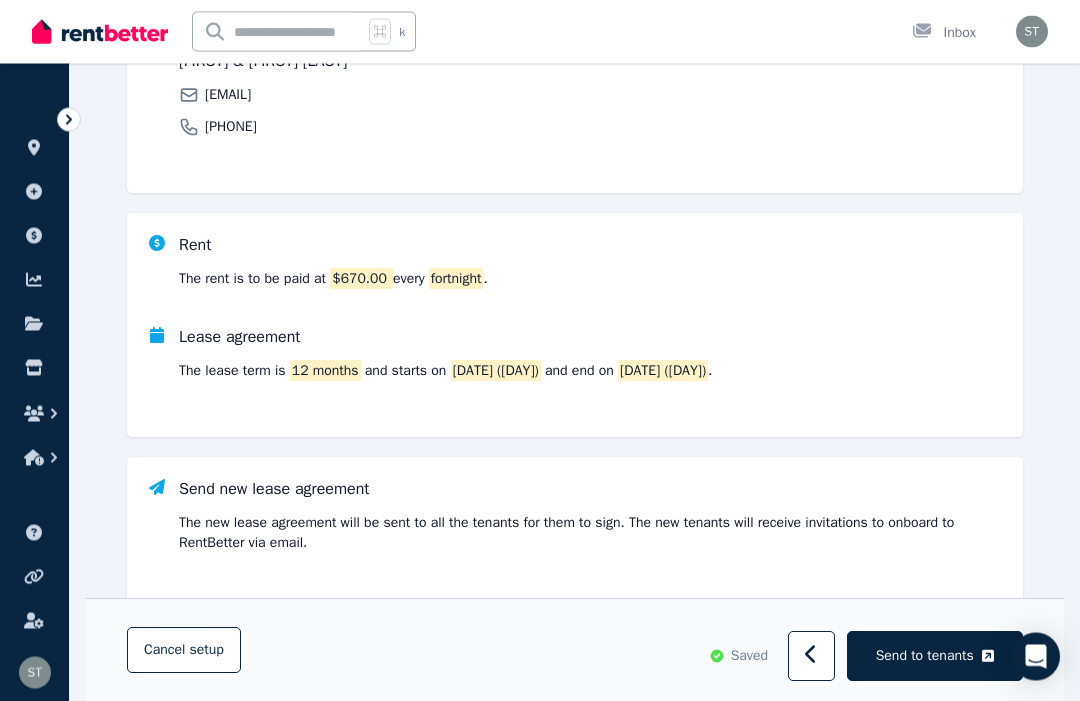 scroll, scrollTop: 466, scrollLeft: 0, axis: vertical 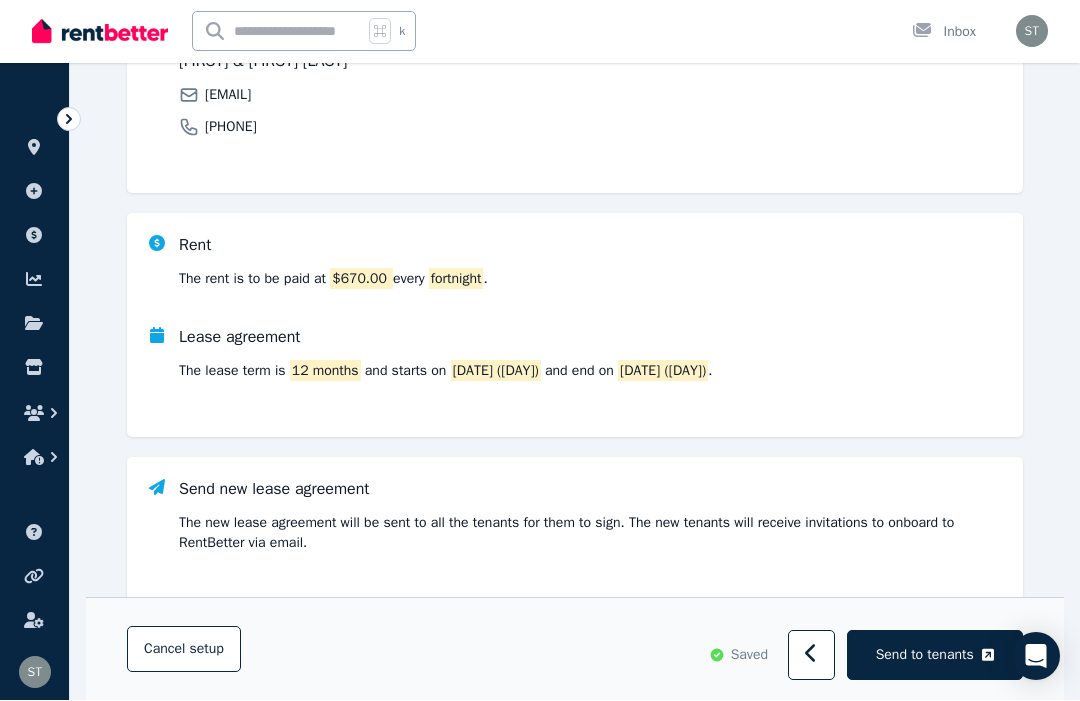 click on "Send to tenants" at bounding box center [925, 656] 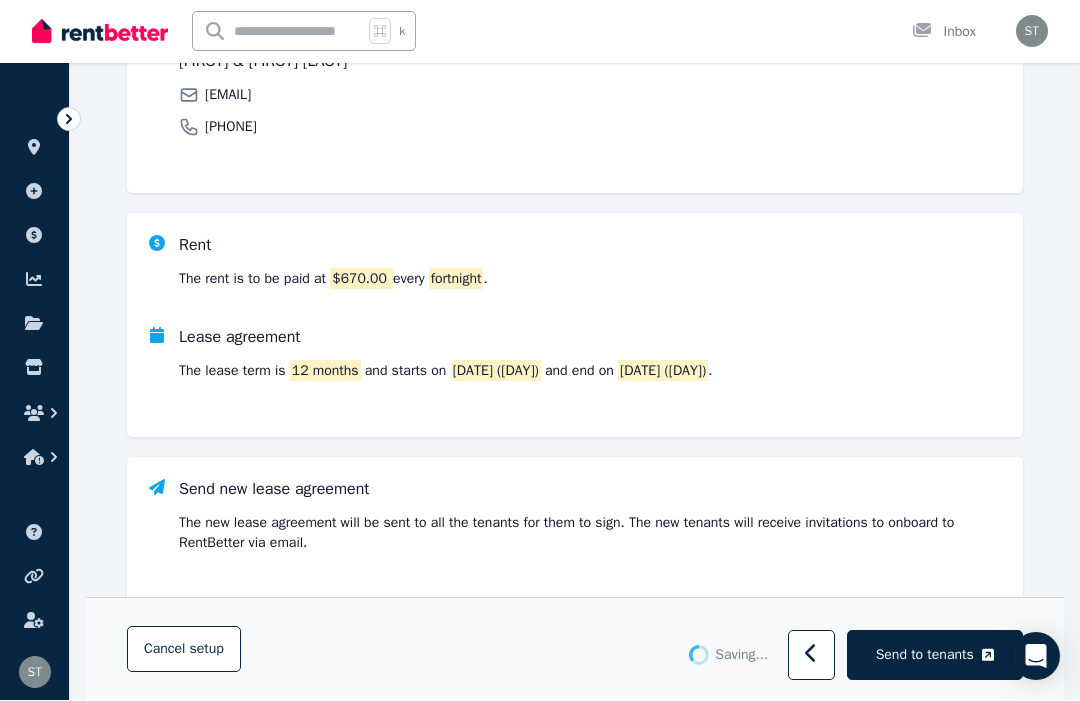 scroll, scrollTop: 0, scrollLeft: 0, axis: both 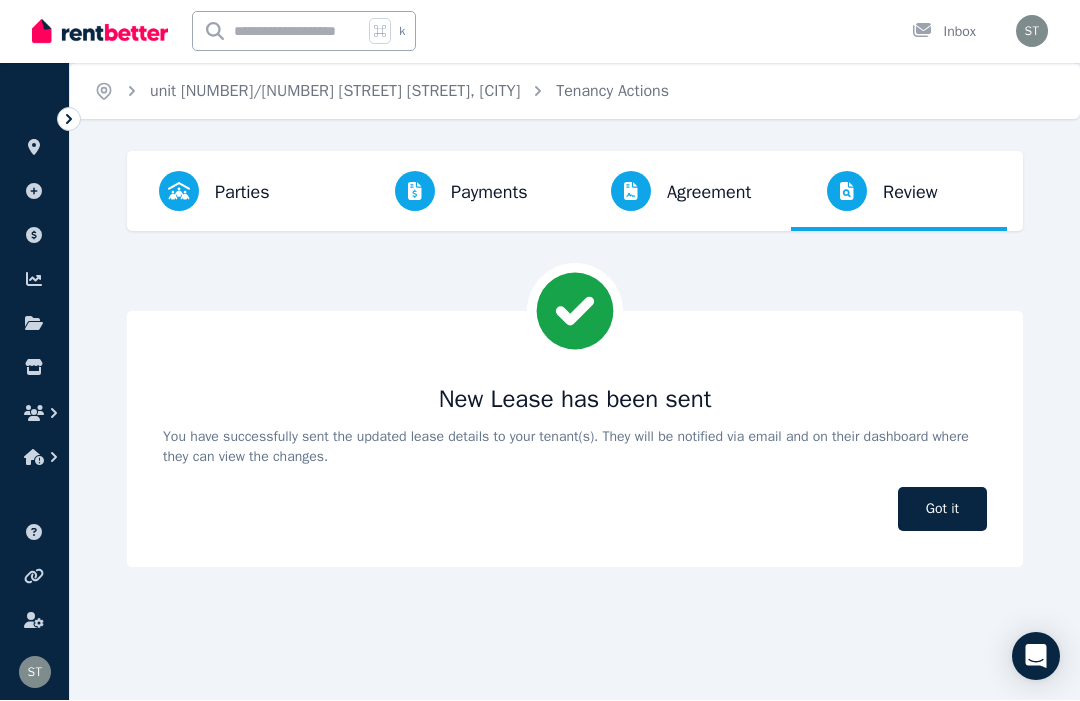 click on "Got it" at bounding box center [942, 510] 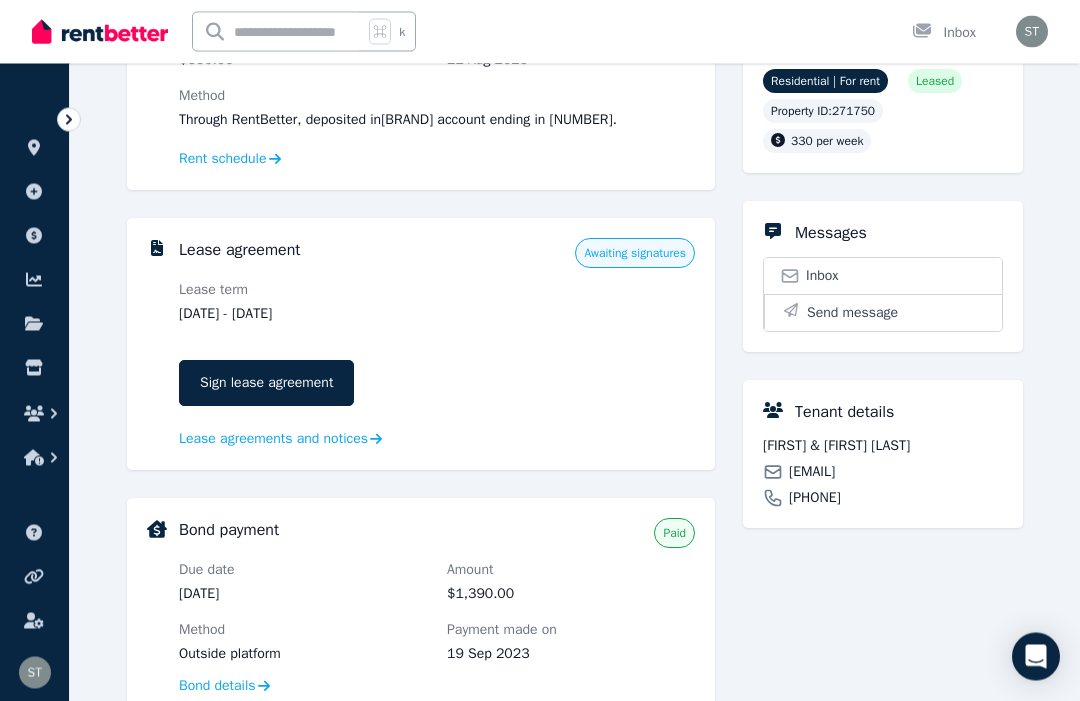 scroll, scrollTop: 530, scrollLeft: 0, axis: vertical 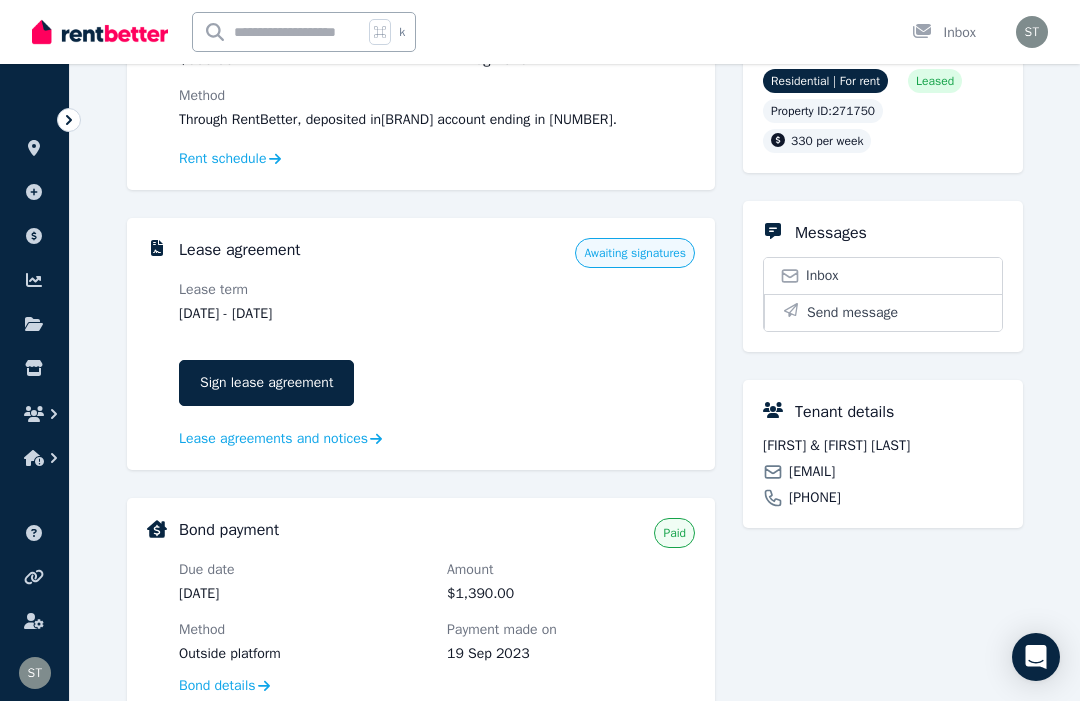 click at bounding box center (34, 148) 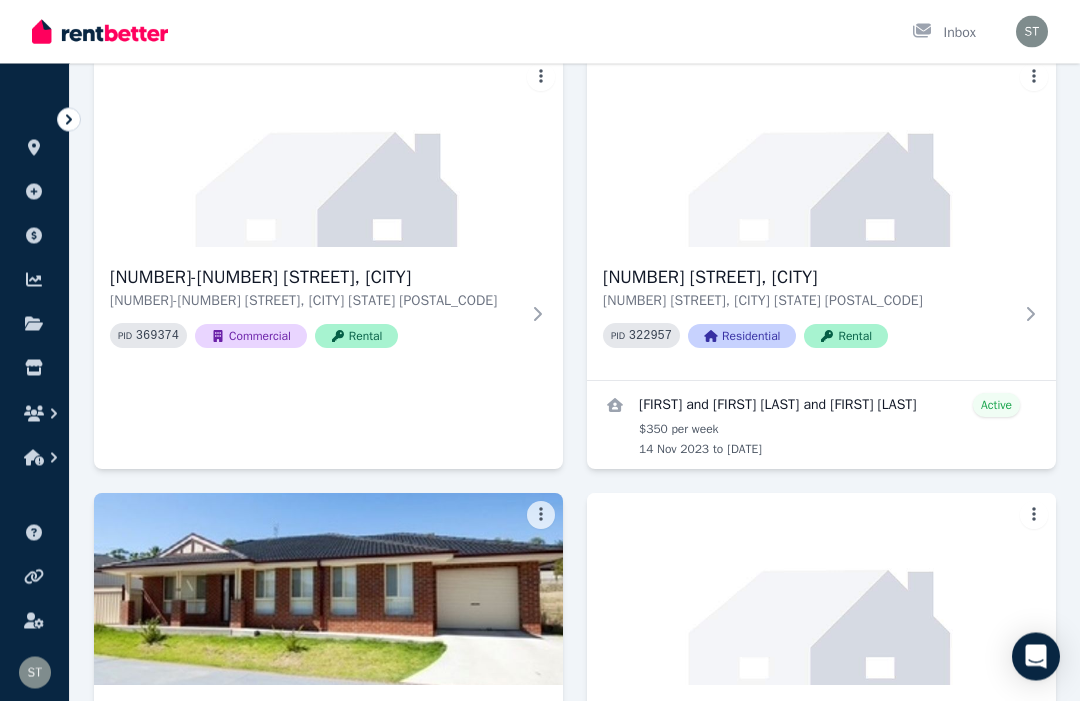scroll, scrollTop: 0, scrollLeft: 0, axis: both 